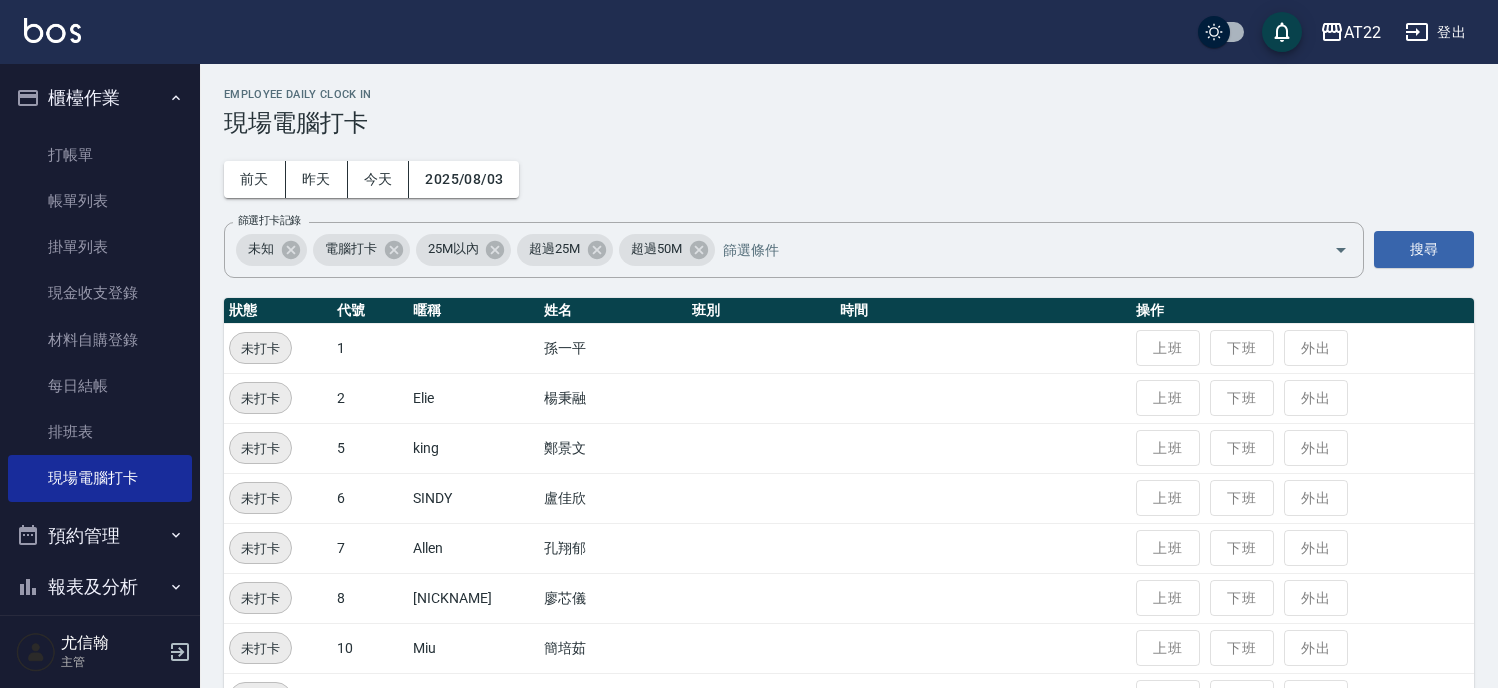 scroll, scrollTop: 555, scrollLeft: 0, axis: vertical 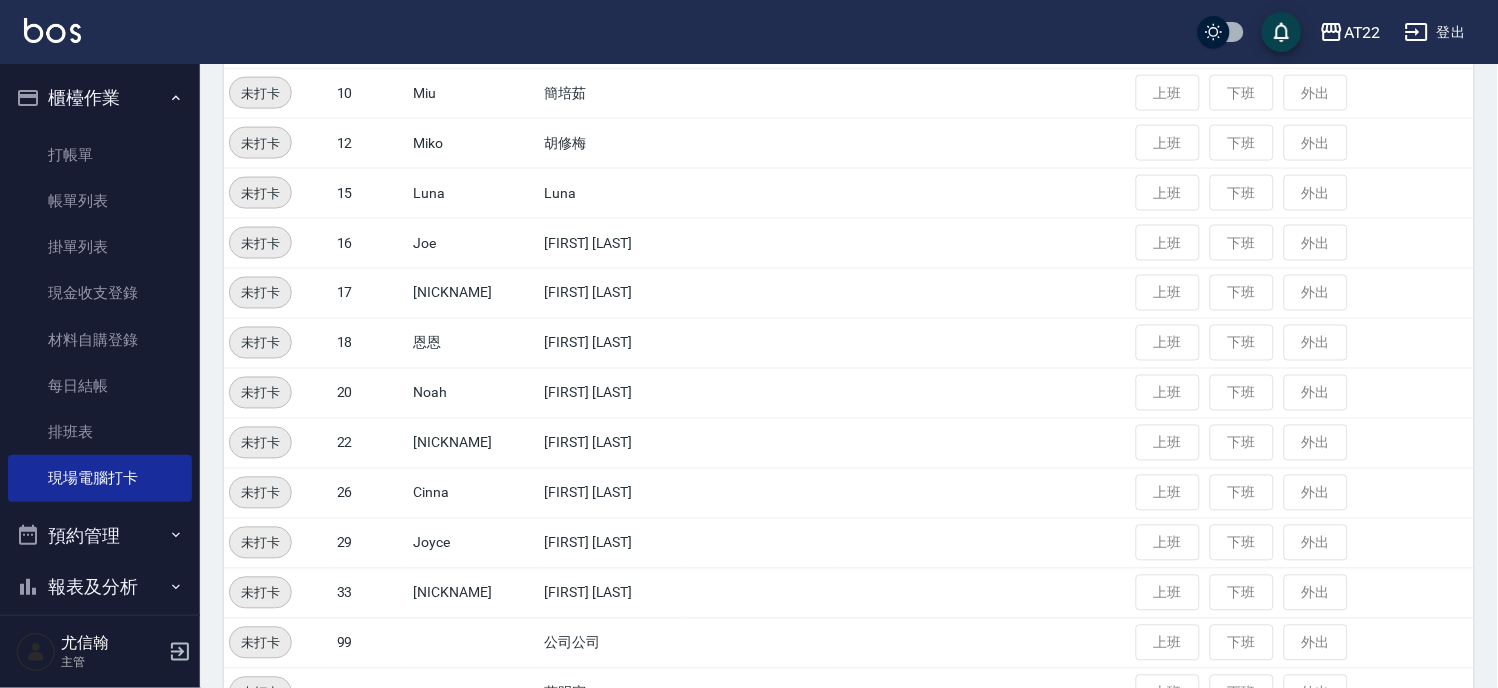 click on "上班 下班 外出" at bounding box center (1302, 243) 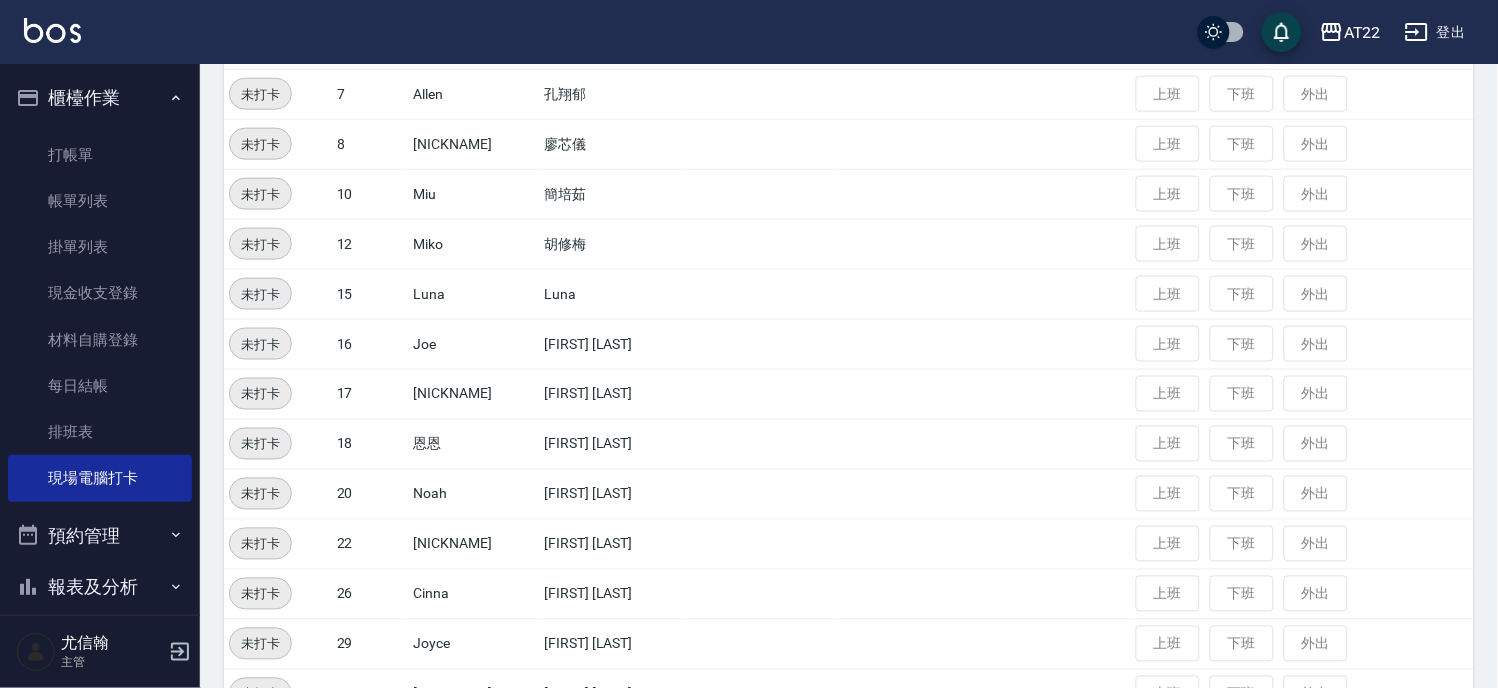 scroll, scrollTop: 0, scrollLeft: 0, axis: both 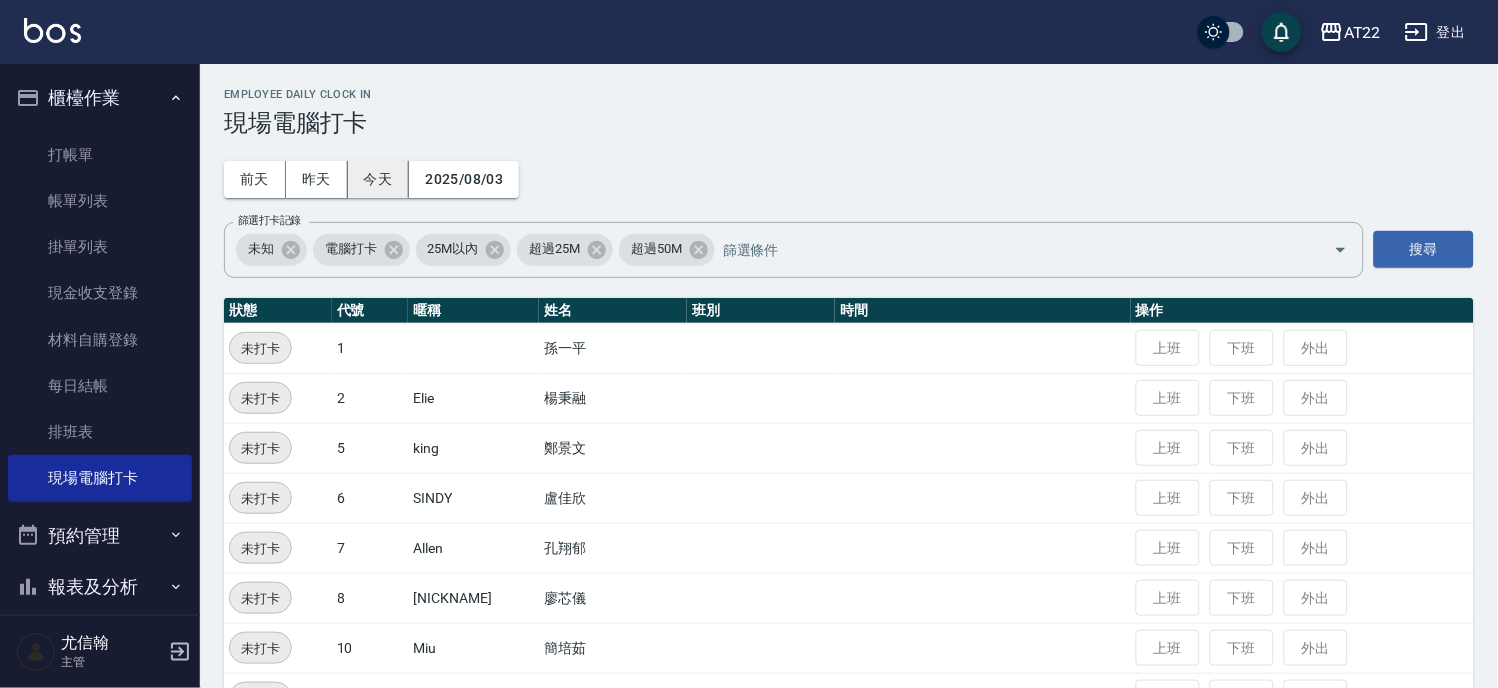 click on "今天" at bounding box center (379, 179) 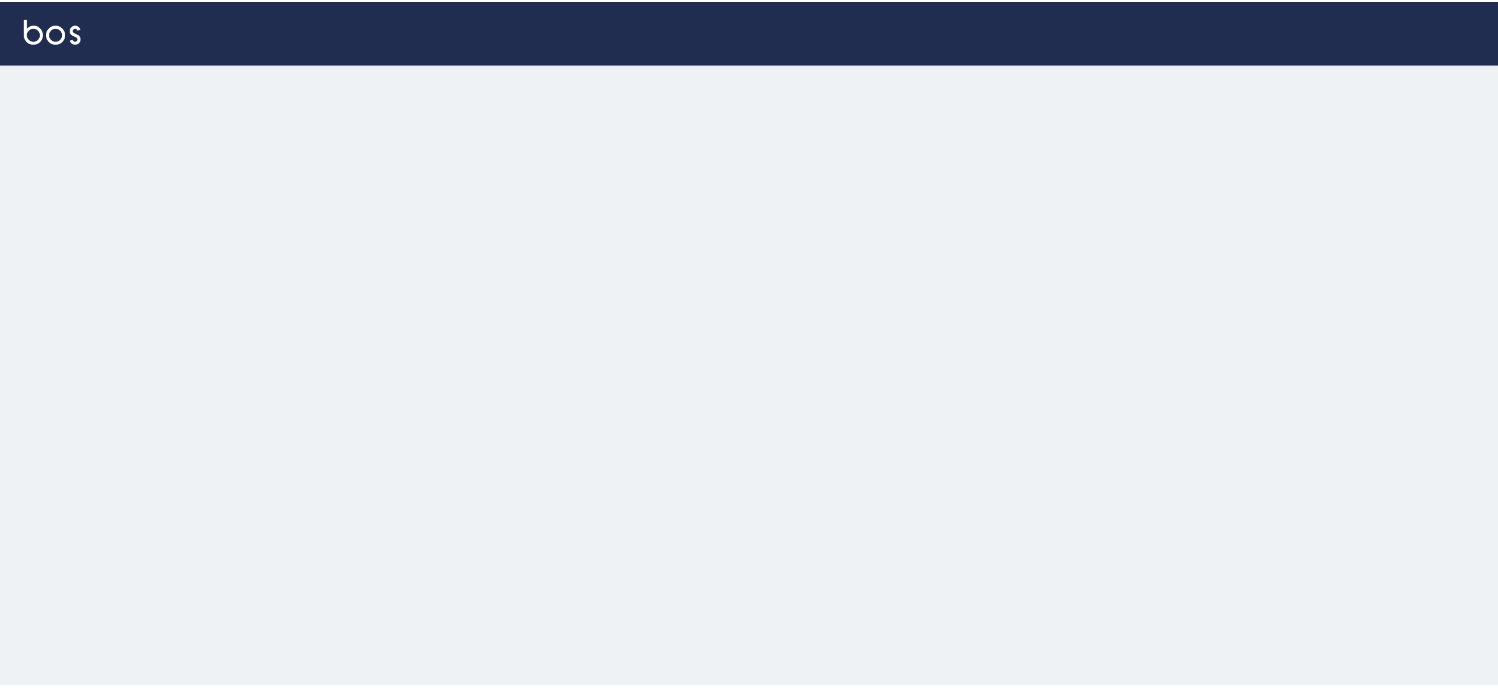 scroll, scrollTop: 0, scrollLeft: 0, axis: both 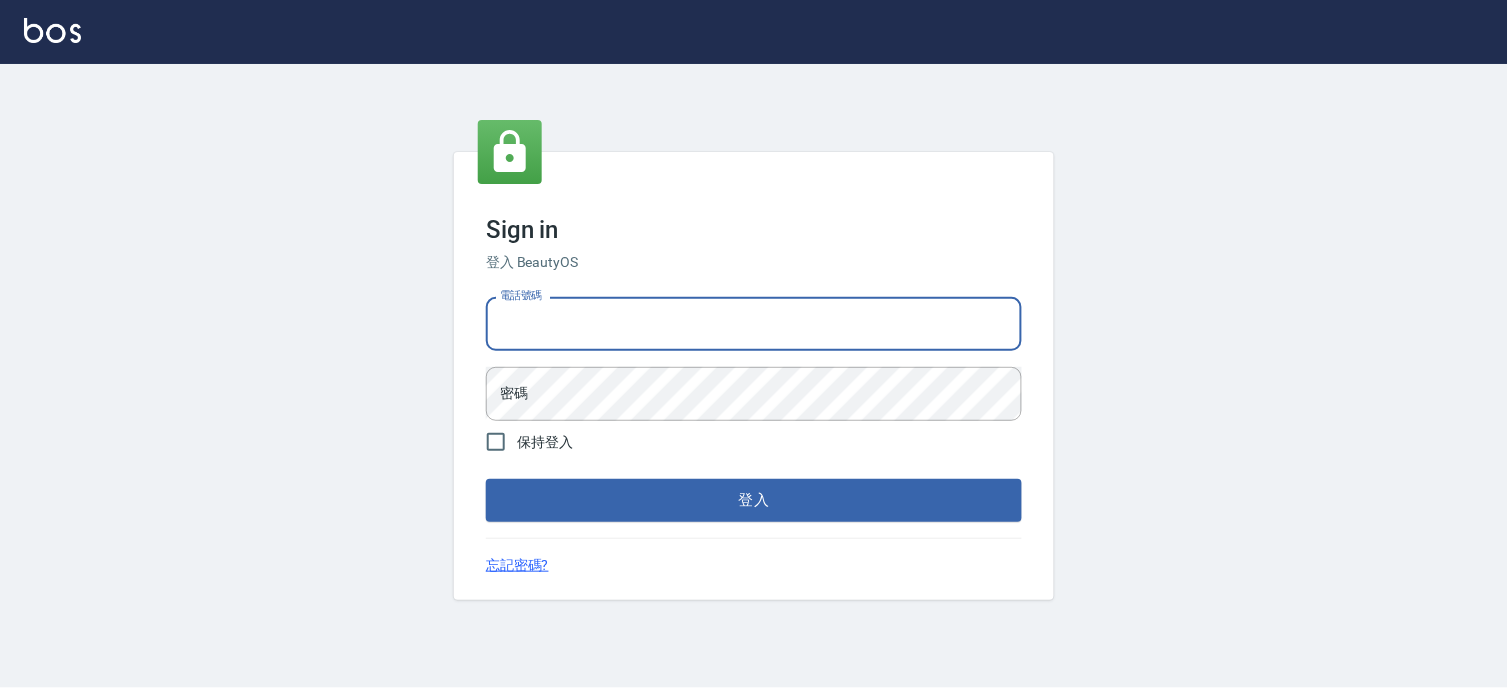 click on "電話號碼" at bounding box center (754, 324) 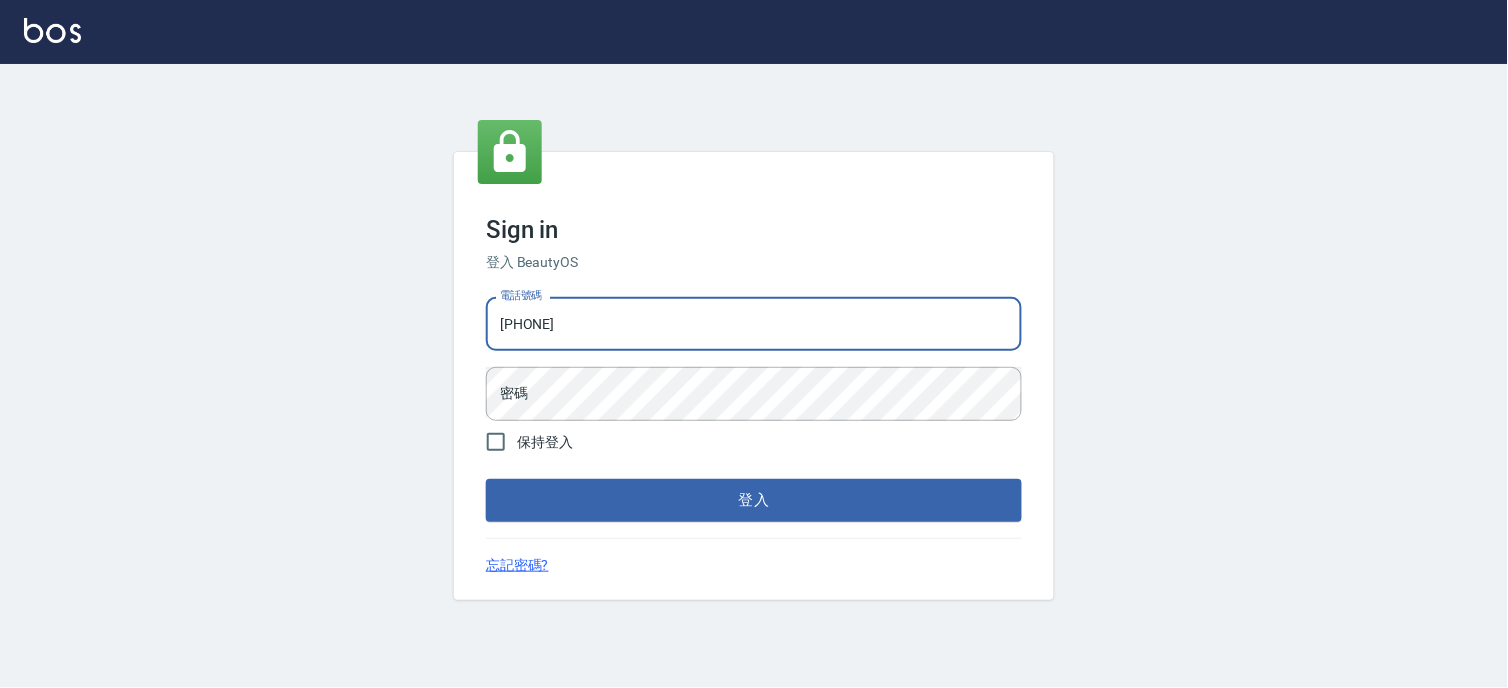 click on "登入" at bounding box center (754, 500) 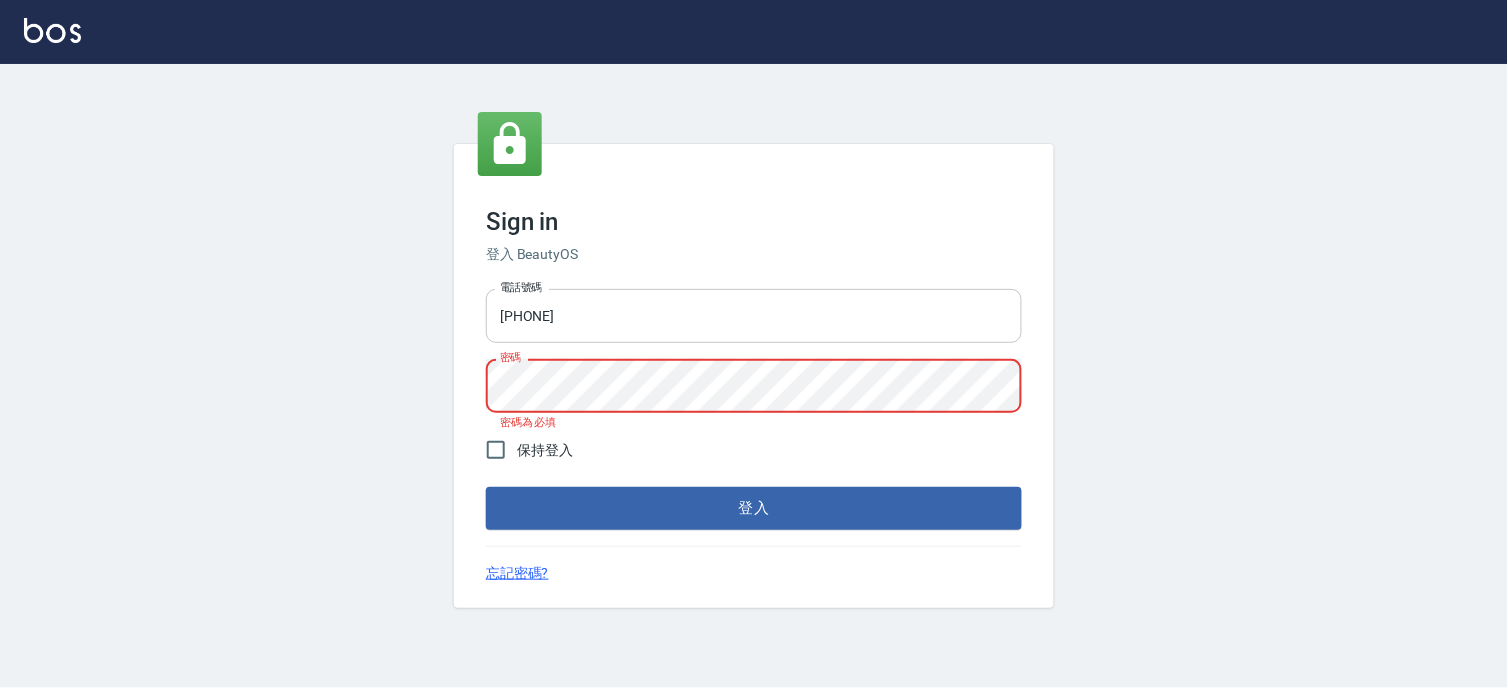 click on "09368888190088" at bounding box center (754, 316) 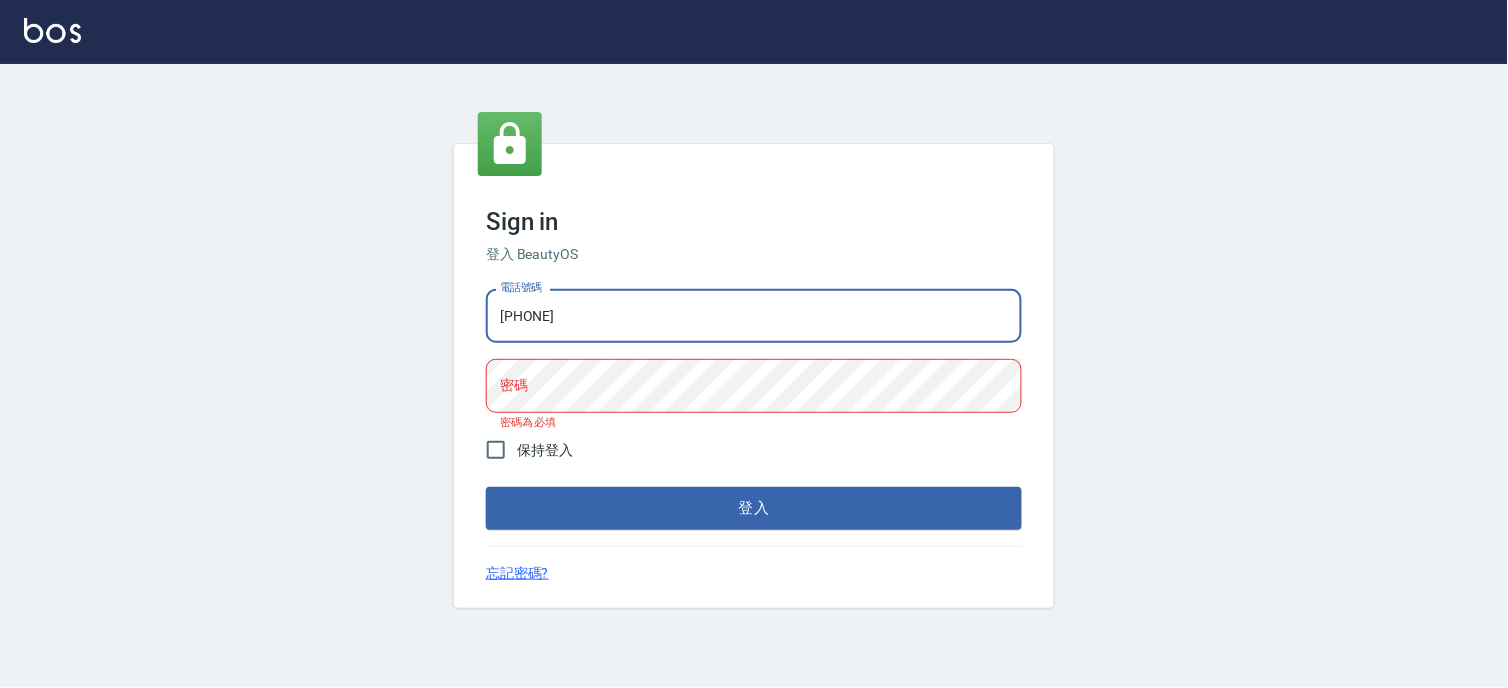 type on "0936888819" 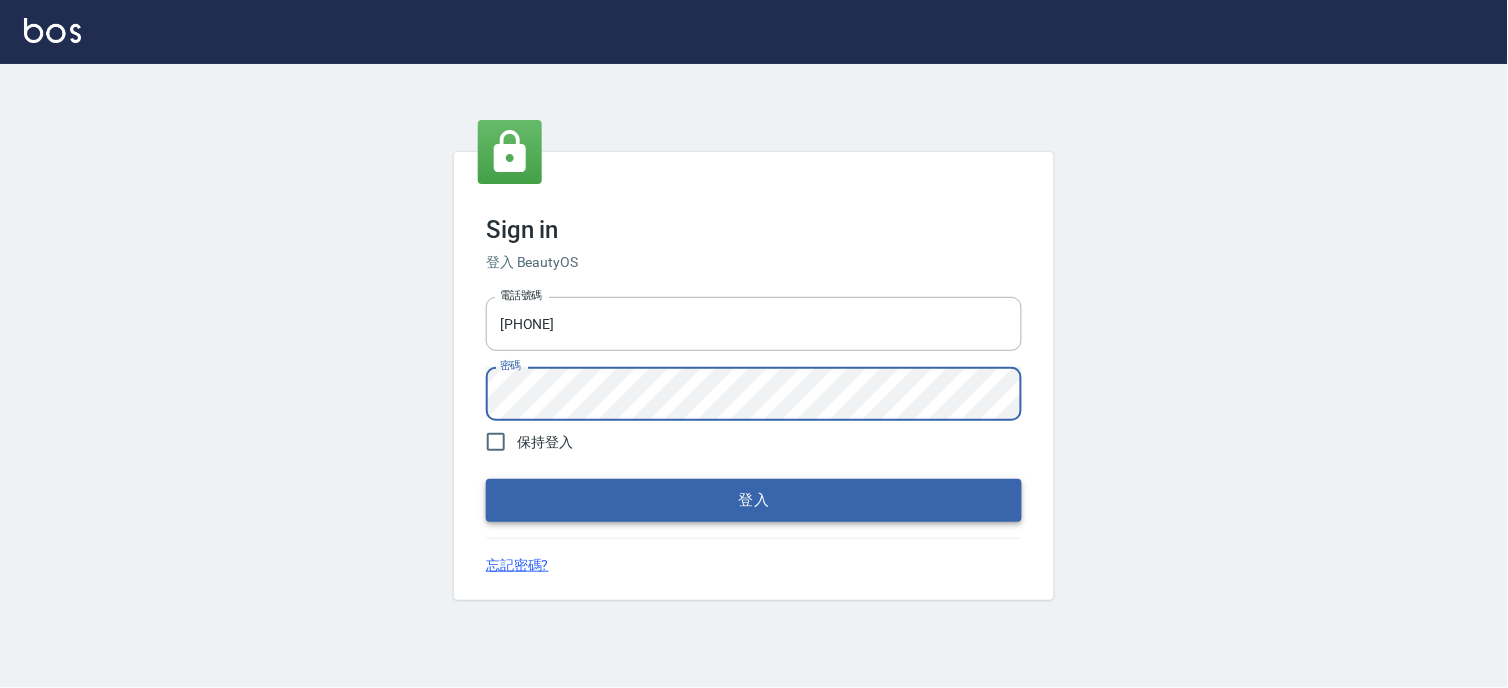 click on "登入" at bounding box center [754, 500] 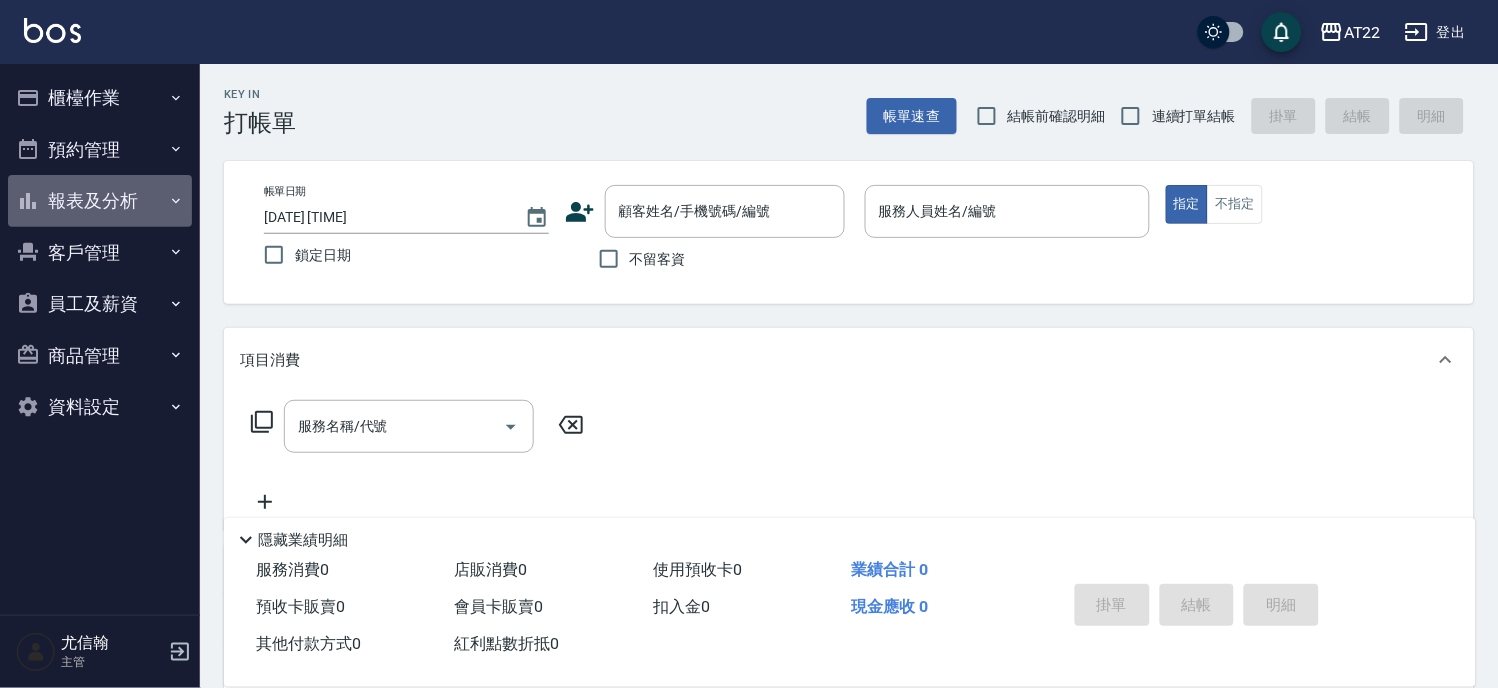 click on "報表及分析" at bounding box center (100, 201) 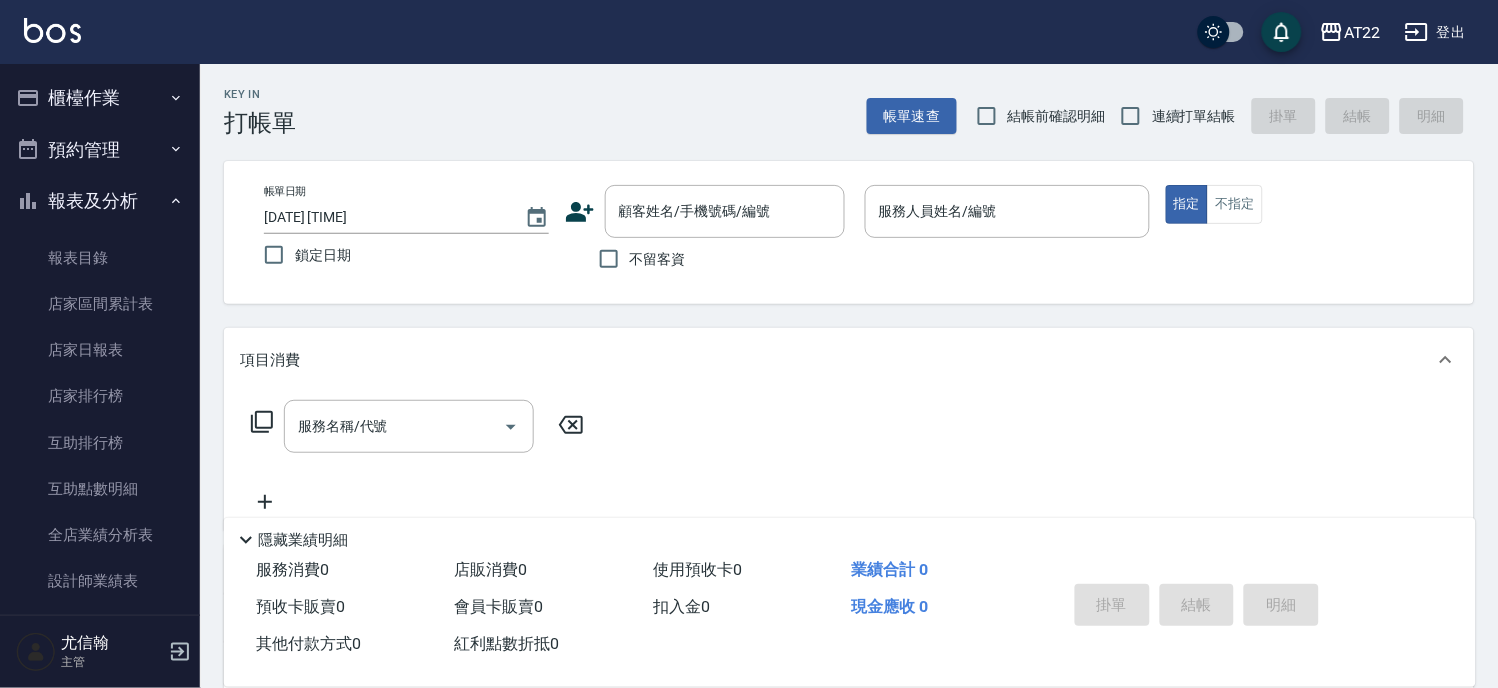 click on "櫃檯作業" at bounding box center [100, 98] 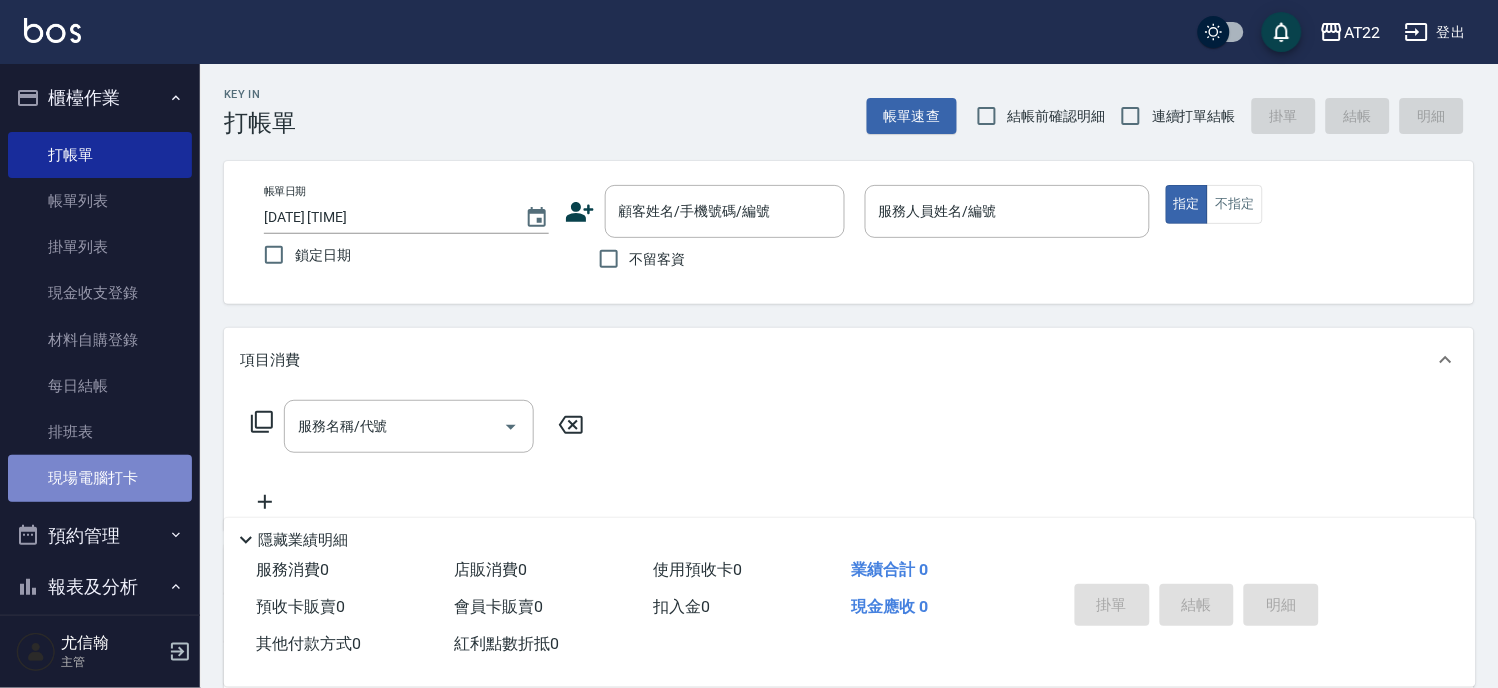 click on "現場電腦打卡" at bounding box center [100, 478] 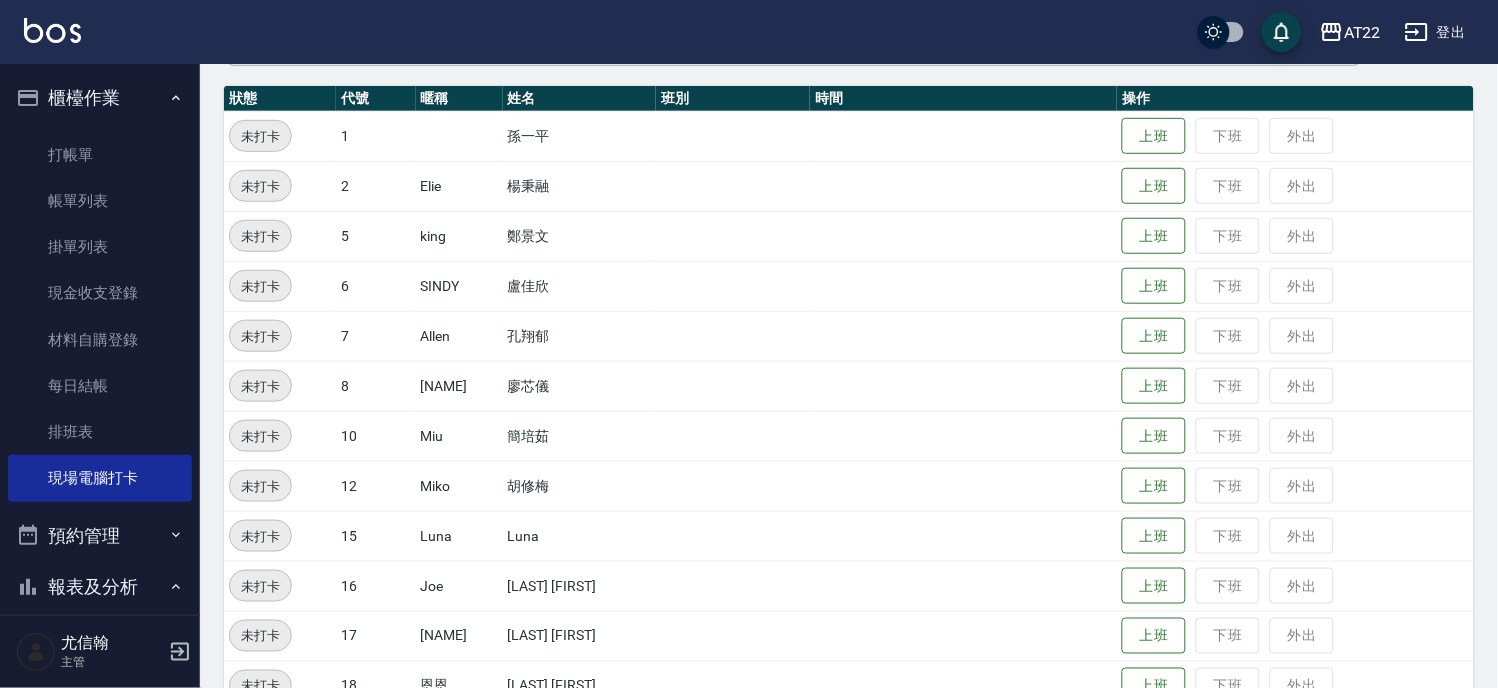 scroll, scrollTop: 222, scrollLeft: 0, axis: vertical 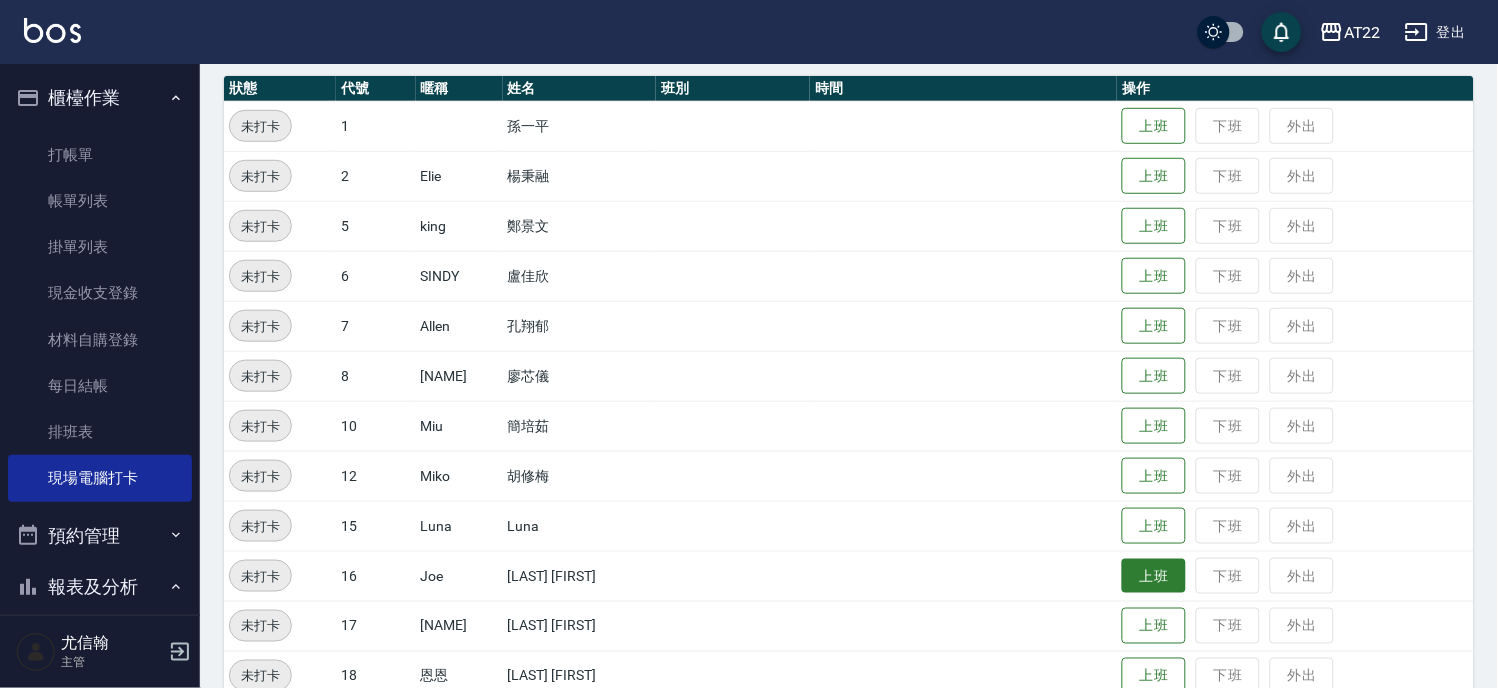 click on "上班" at bounding box center (1154, 576) 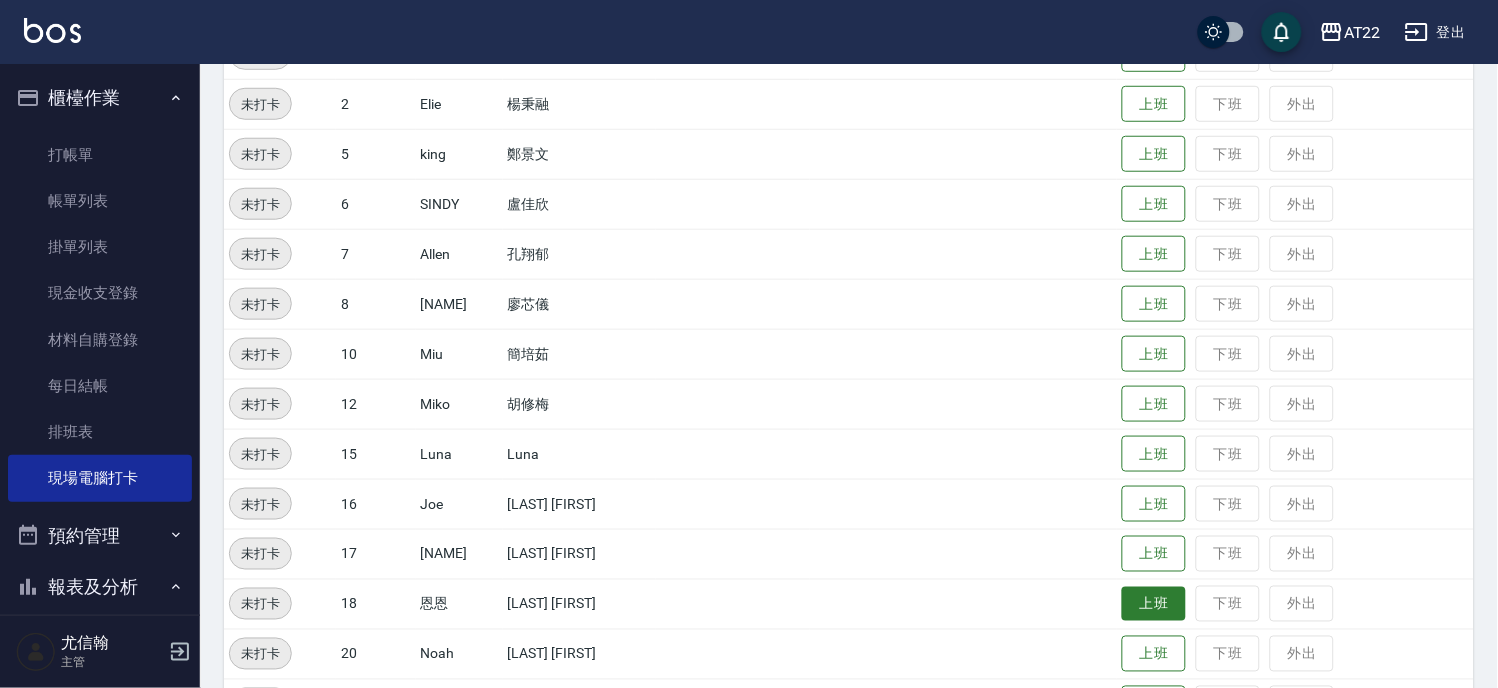 scroll, scrollTop: 333, scrollLeft: 0, axis: vertical 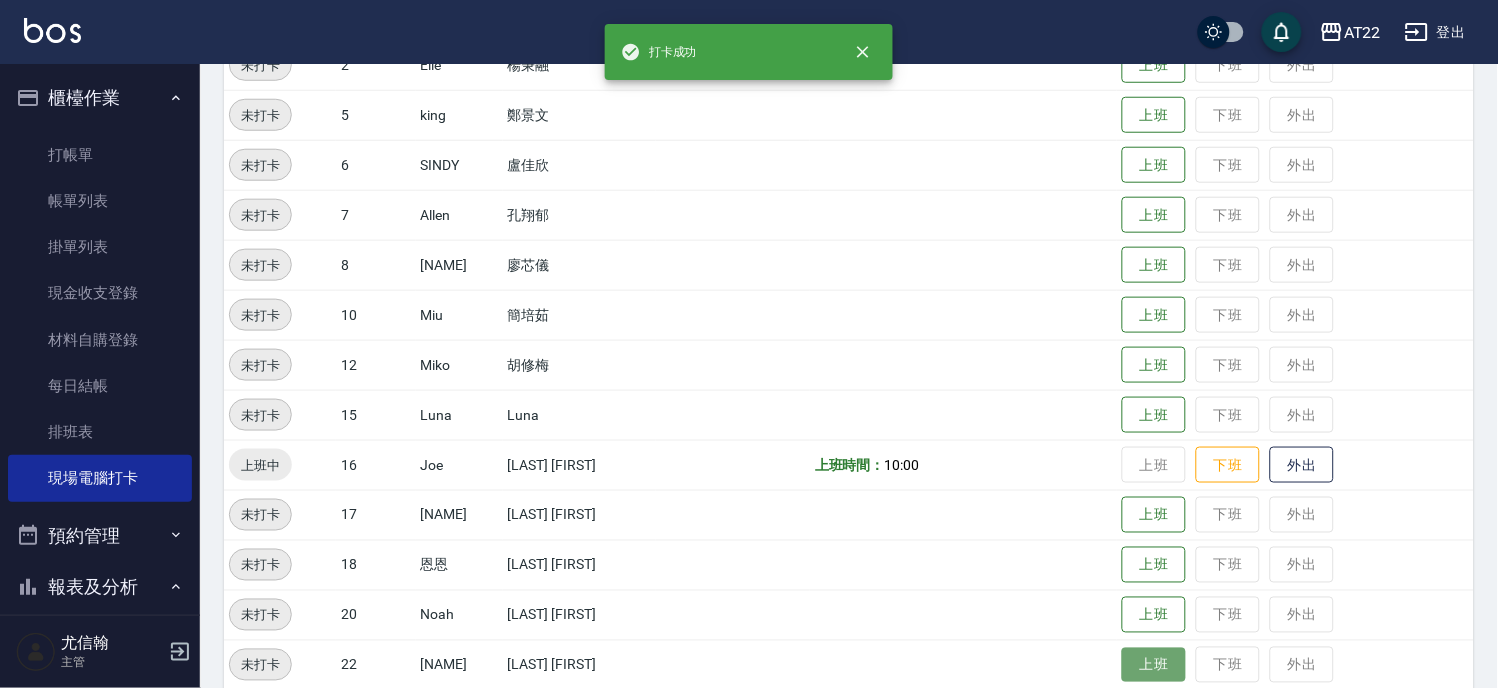 click on "上班" at bounding box center [1154, 665] 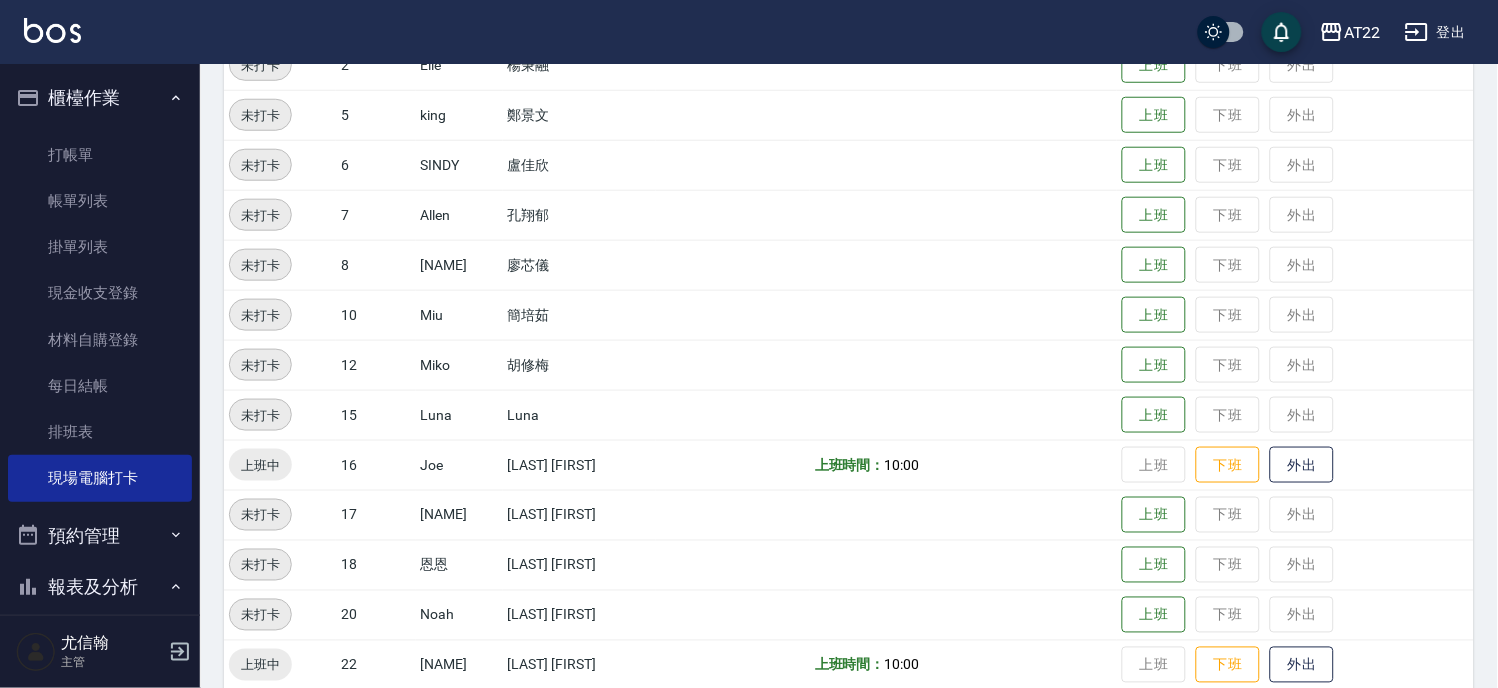 scroll, scrollTop: 111, scrollLeft: 0, axis: vertical 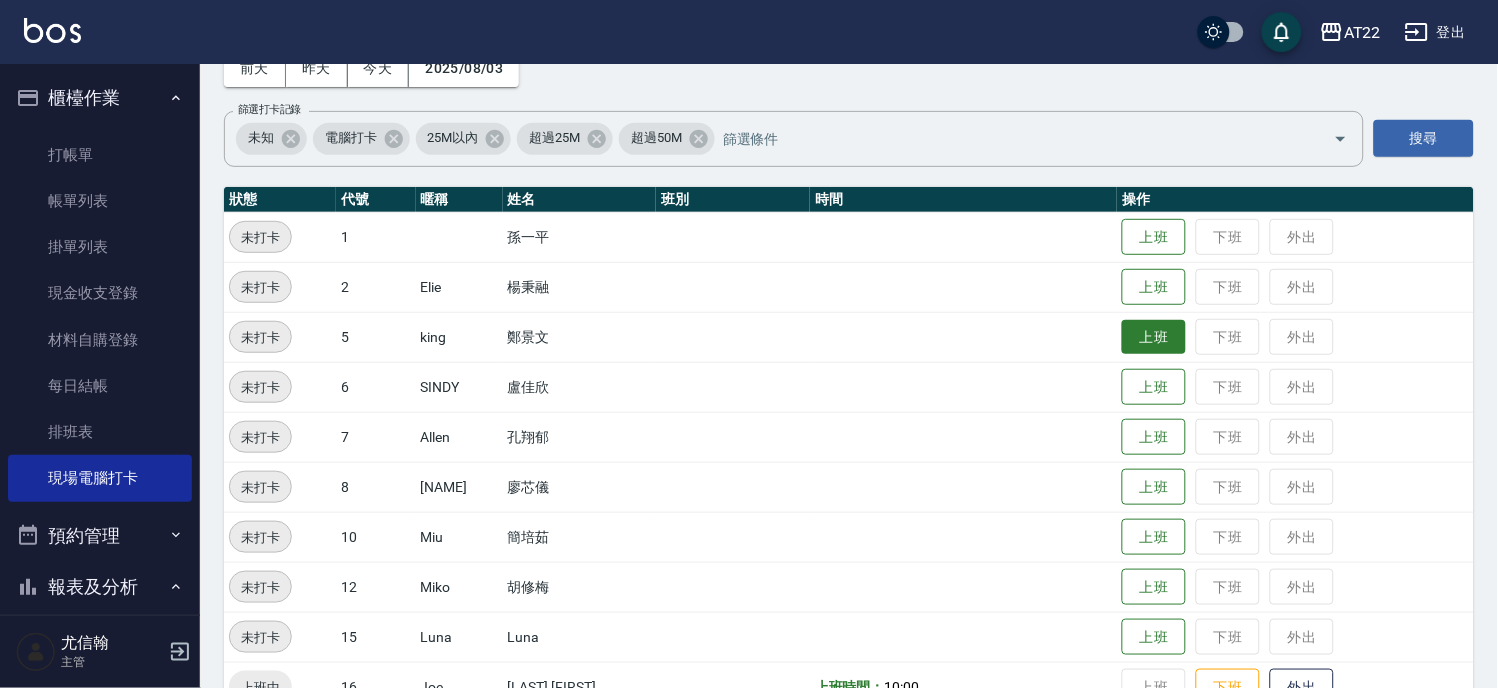 click on "上班" at bounding box center [1154, 337] 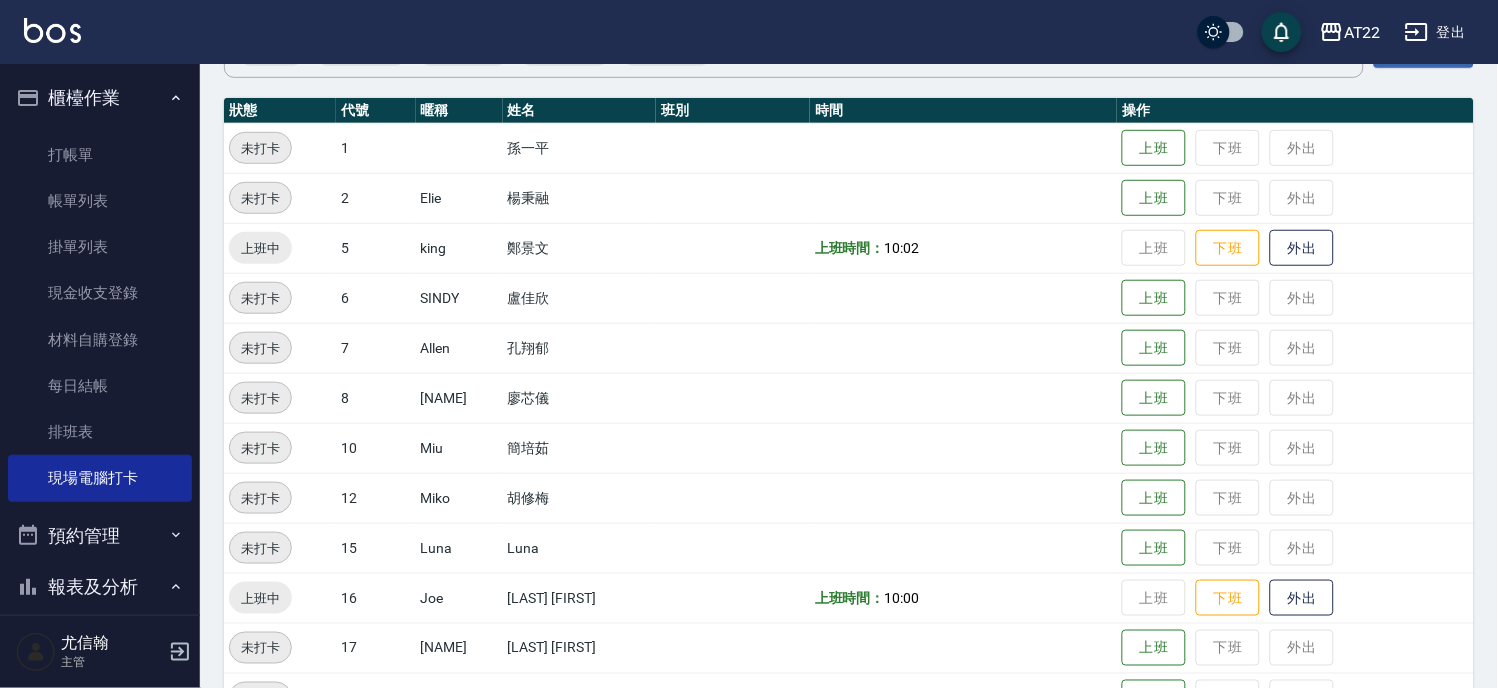 scroll, scrollTop: 333, scrollLeft: 0, axis: vertical 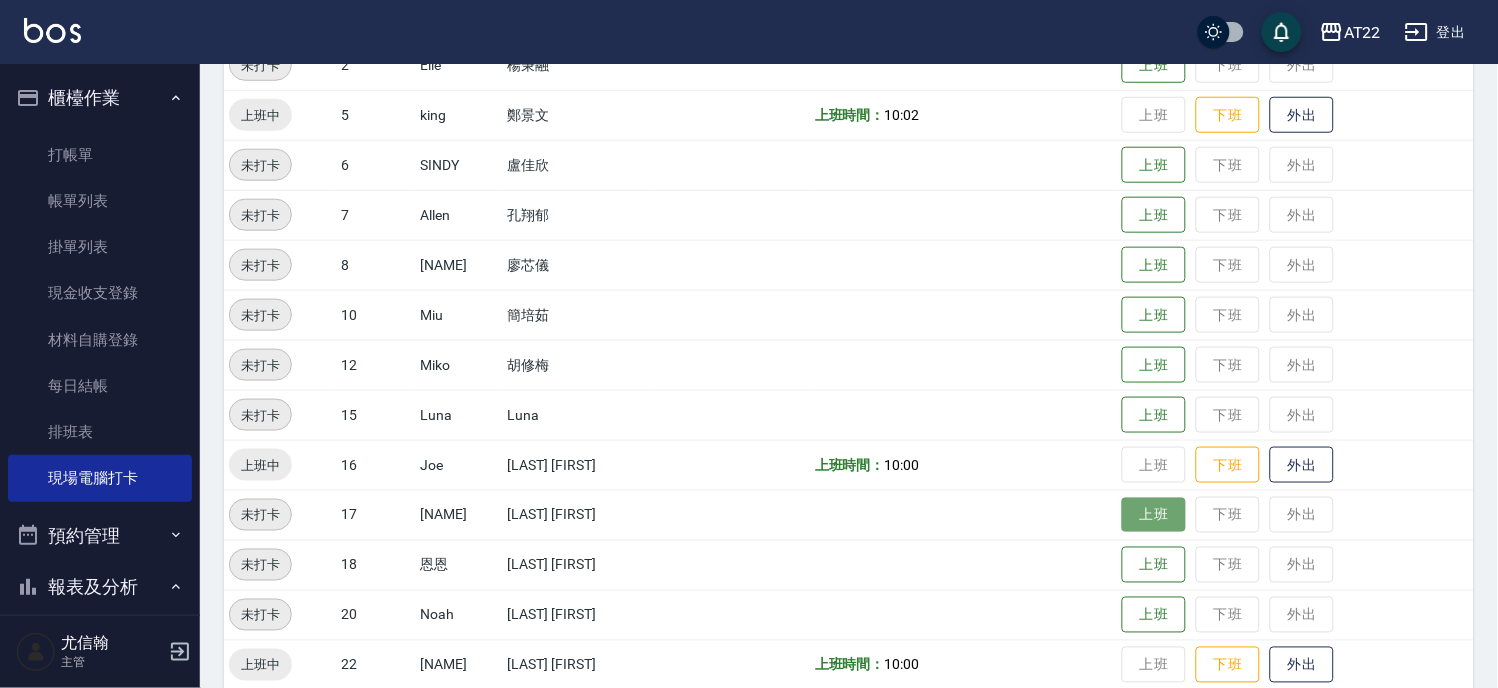 click on "上班" at bounding box center (1154, 515) 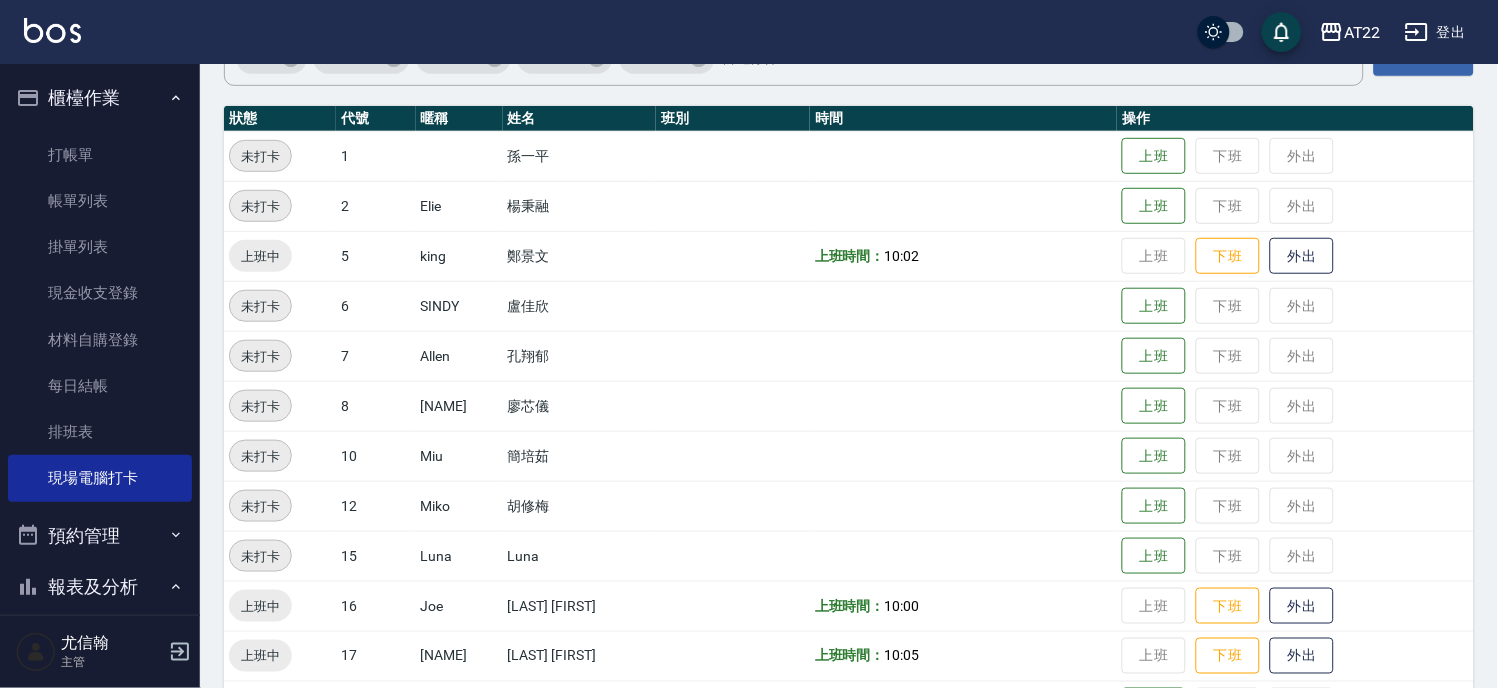 scroll, scrollTop: 111, scrollLeft: 0, axis: vertical 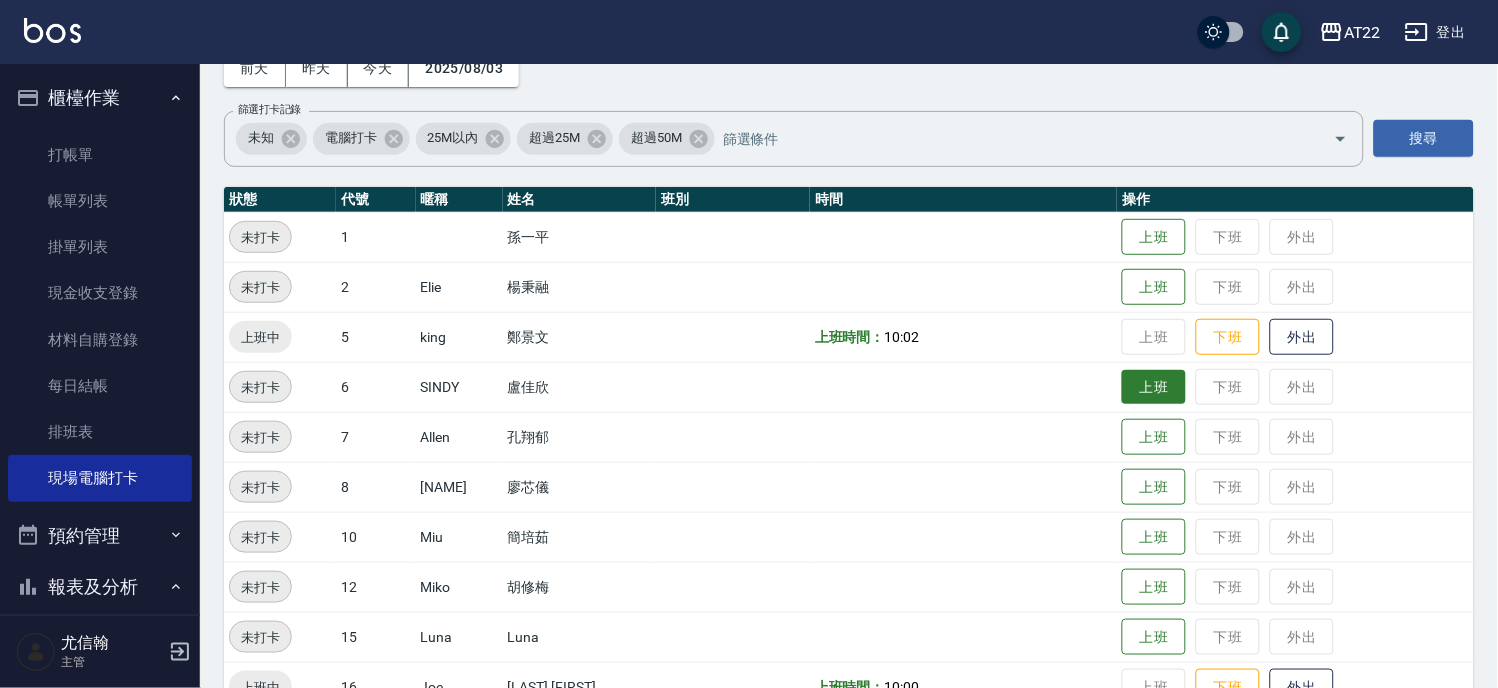click on "上班" at bounding box center [1154, 387] 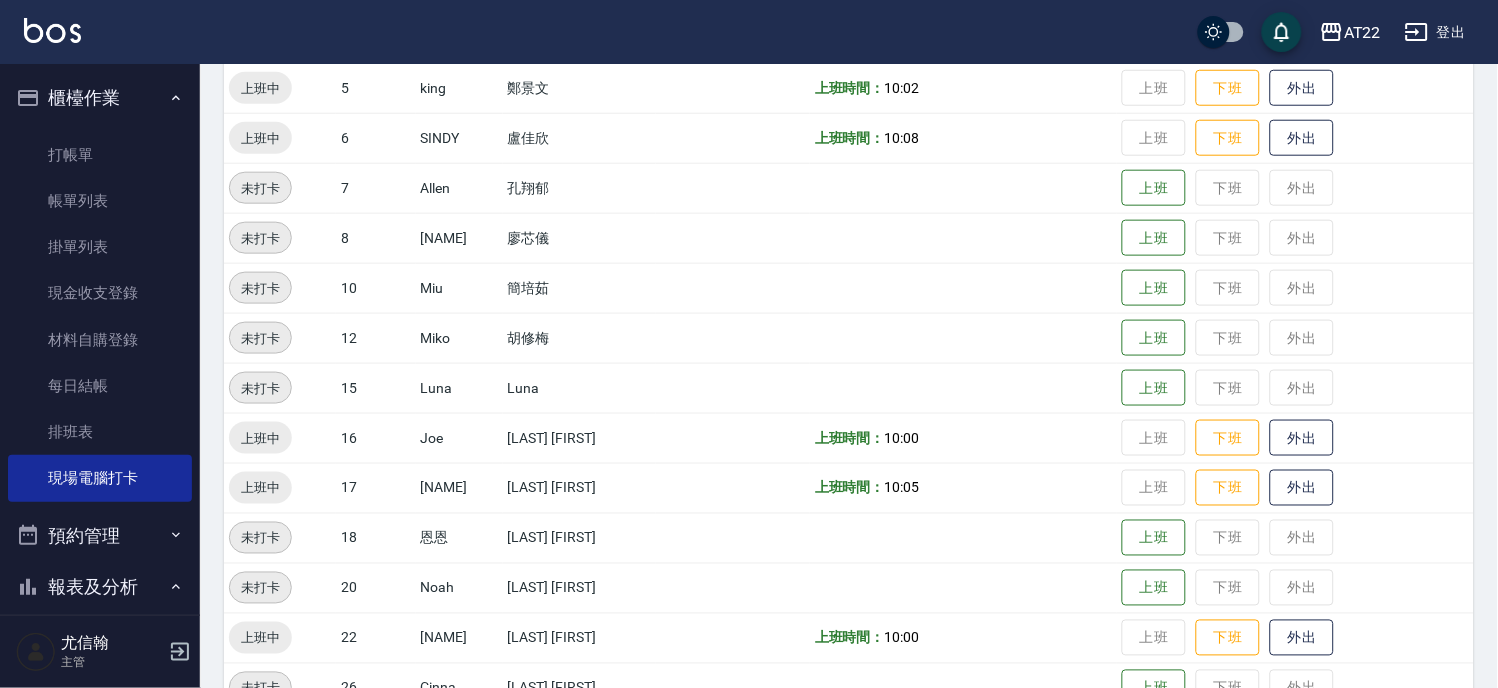 scroll, scrollTop: 381, scrollLeft: 0, axis: vertical 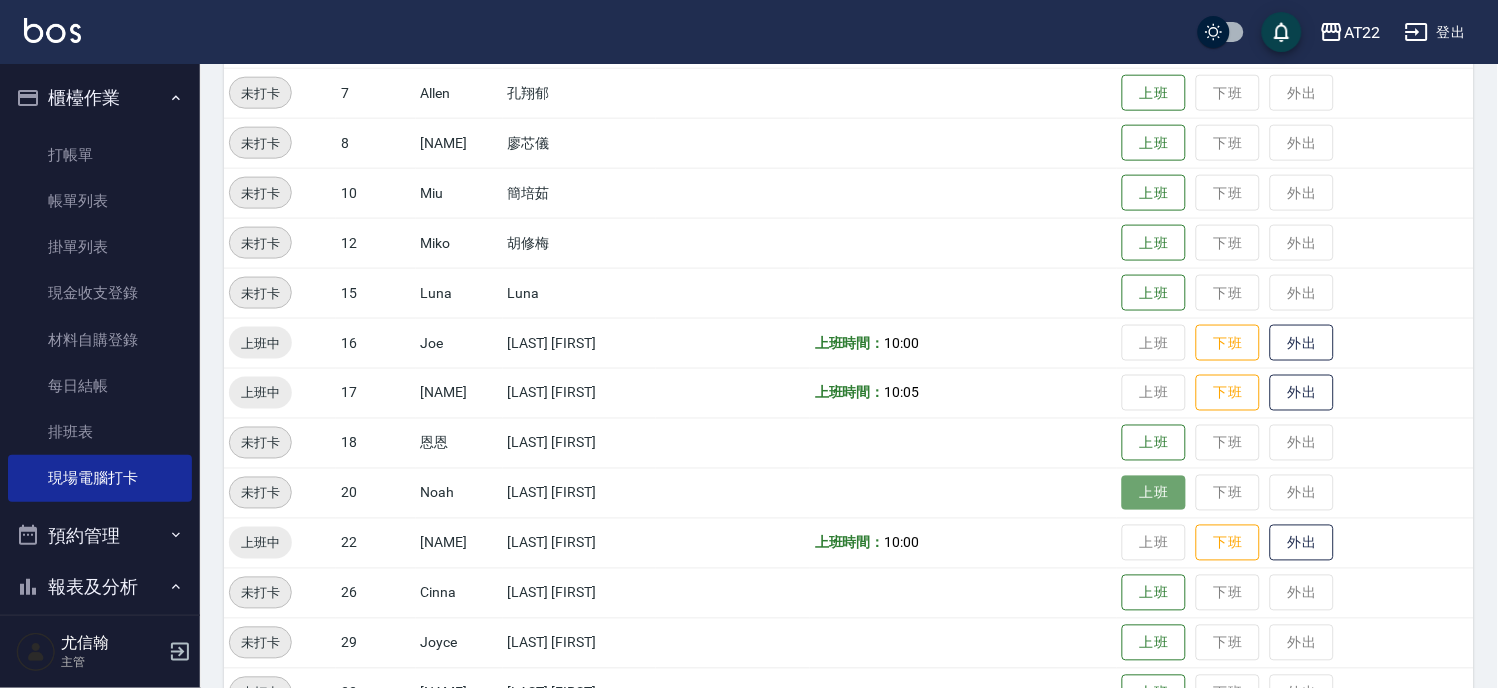 click on "上班" at bounding box center [1154, 493] 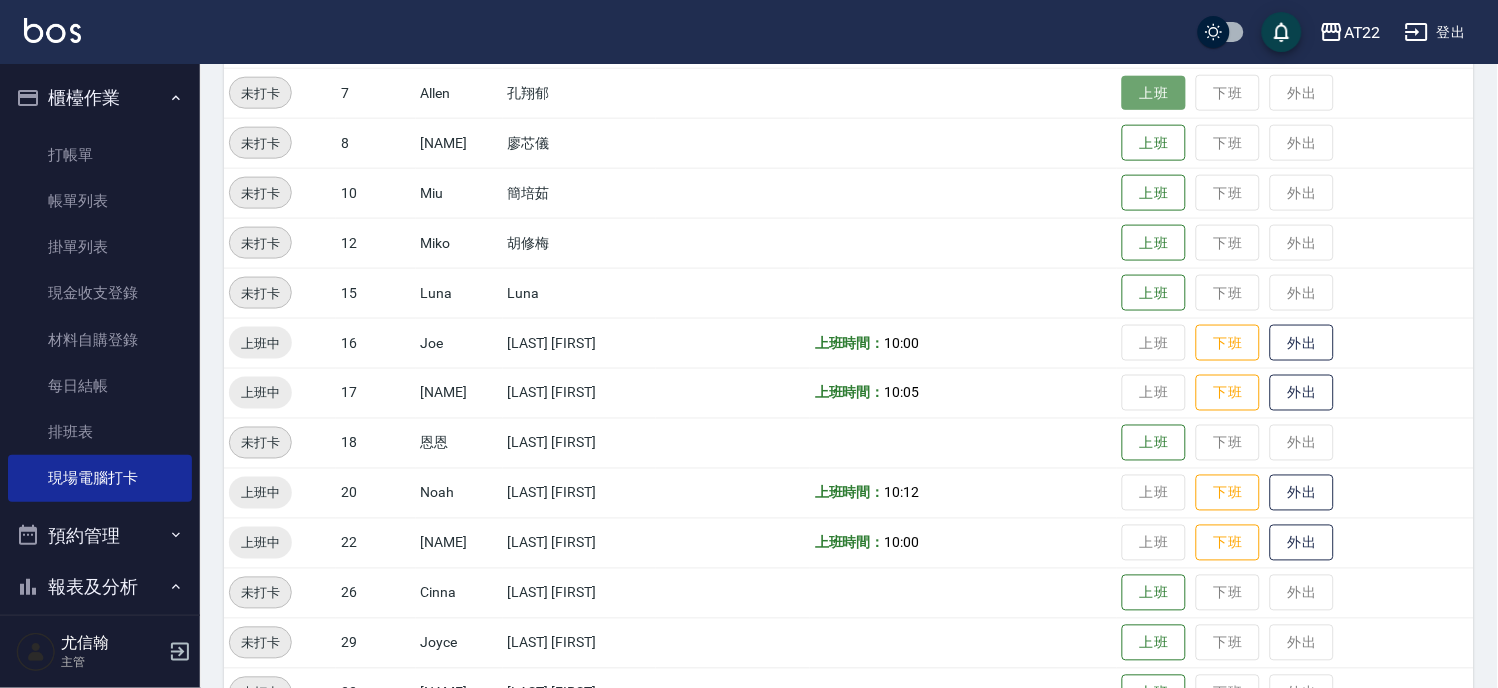 click on "上班" at bounding box center [1154, 93] 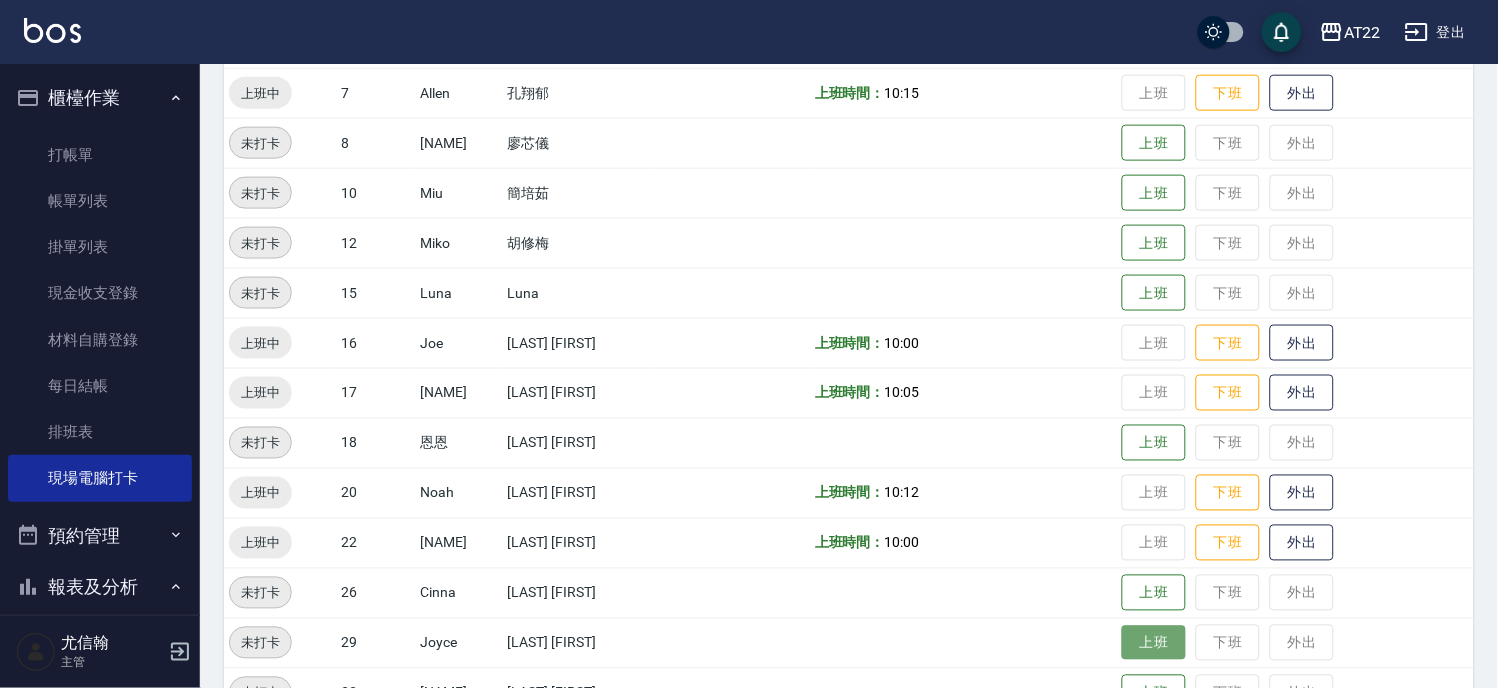 click on "上班" at bounding box center (1154, 643) 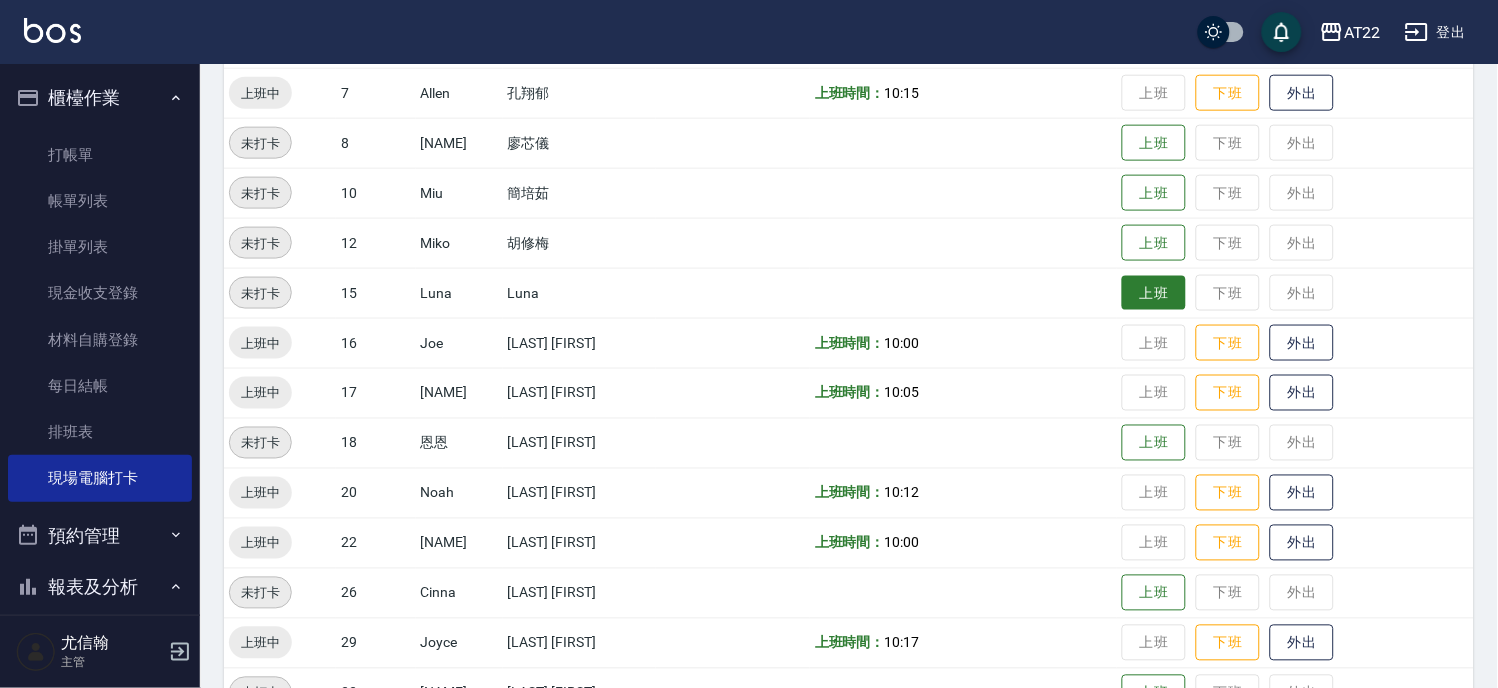 click on "上班" at bounding box center [1154, 293] 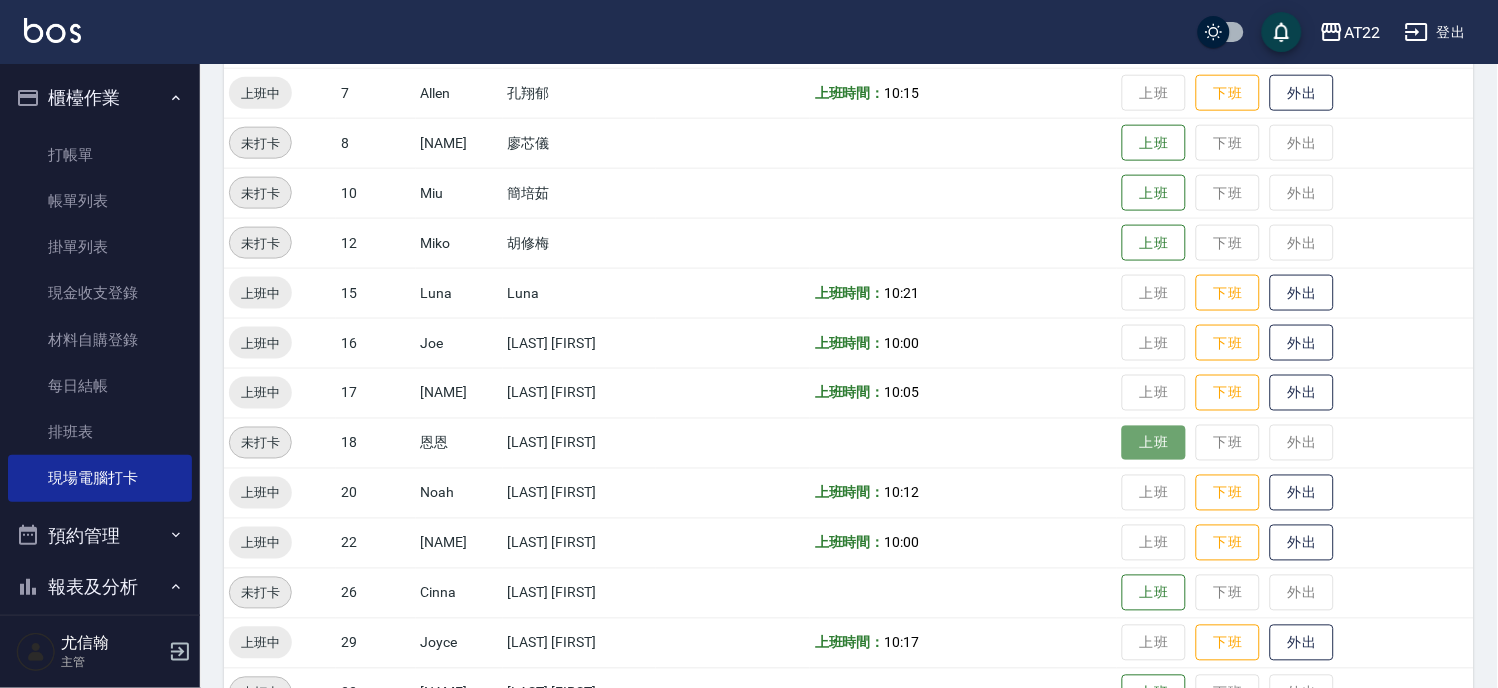 click on "上班" at bounding box center [1154, 443] 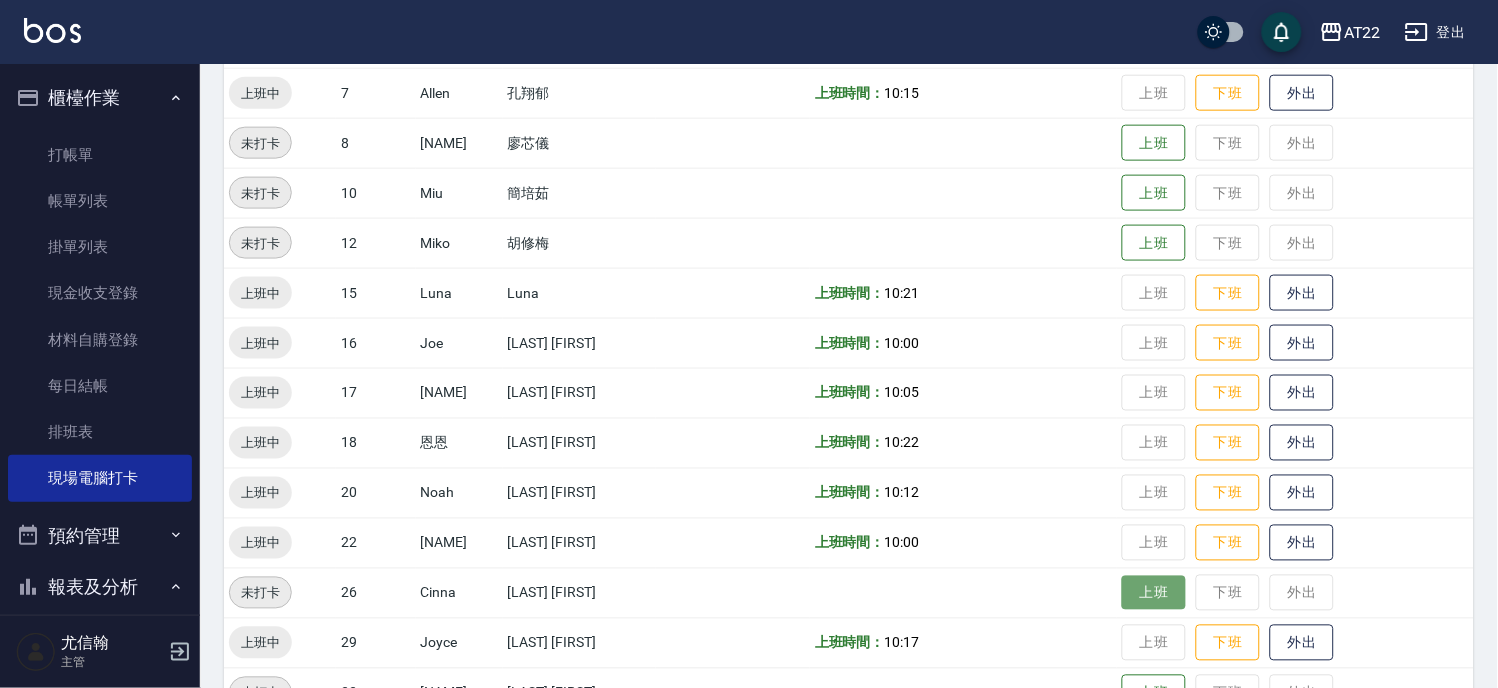 click on "上班" at bounding box center (1154, 593) 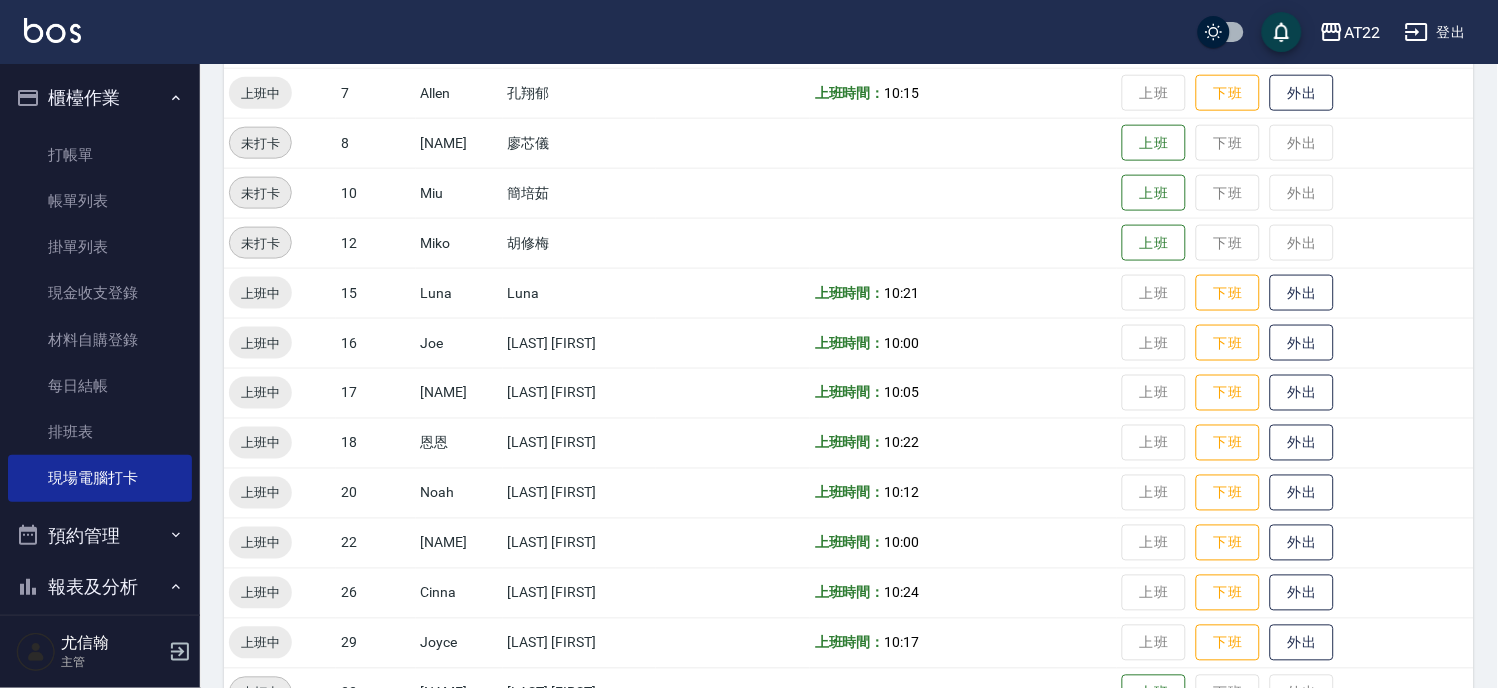 scroll, scrollTop: 122, scrollLeft: 0, axis: vertical 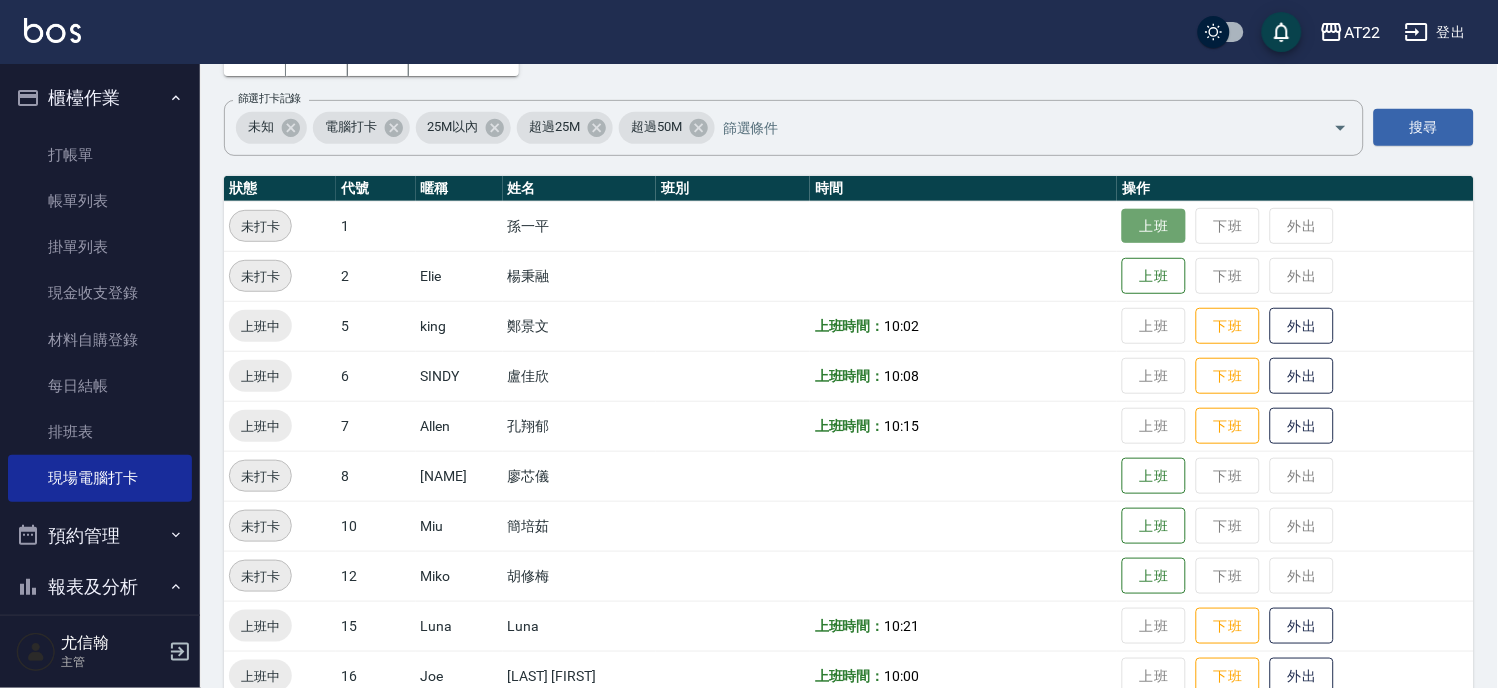 click on "上班" at bounding box center (1154, 226) 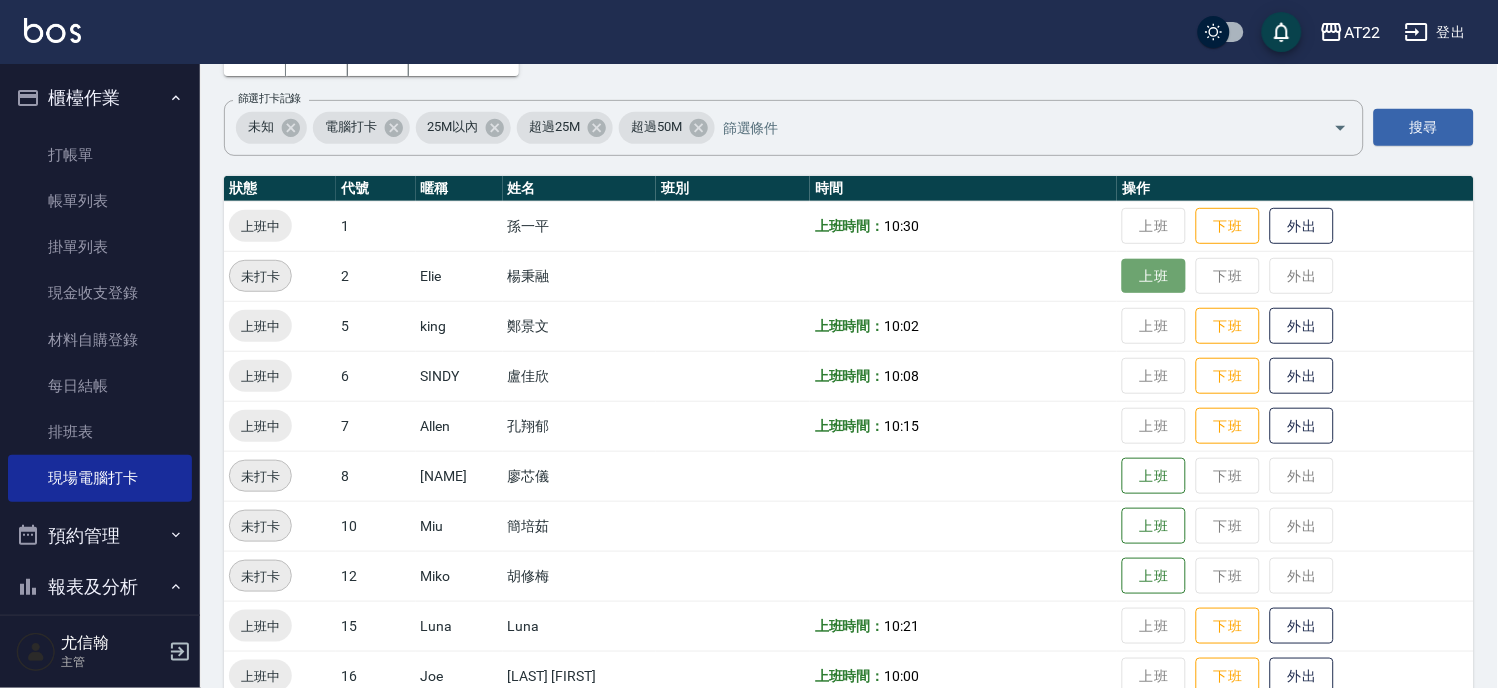 click on "上班" at bounding box center (1154, 276) 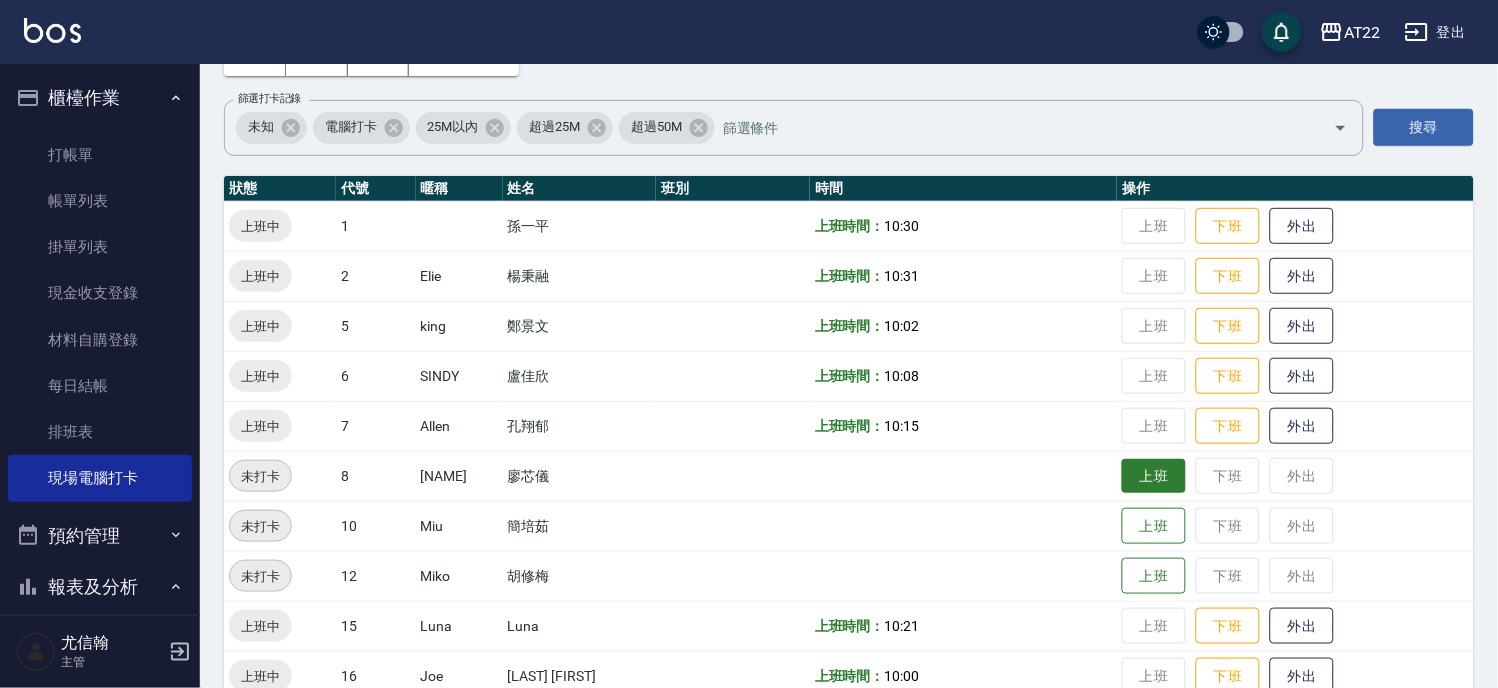 click on "上班" at bounding box center [1154, 476] 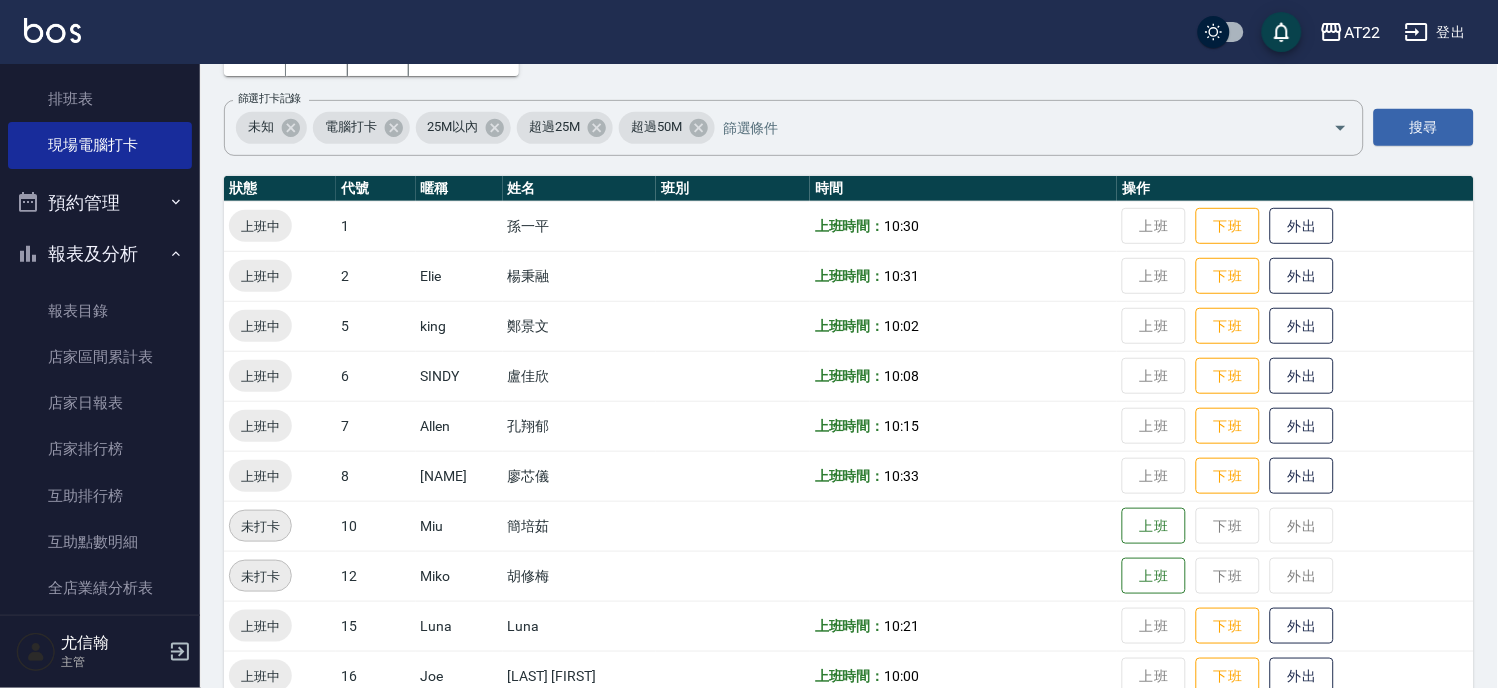 scroll, scrollTop: 666, scrollLeft: 0, axis: vertical 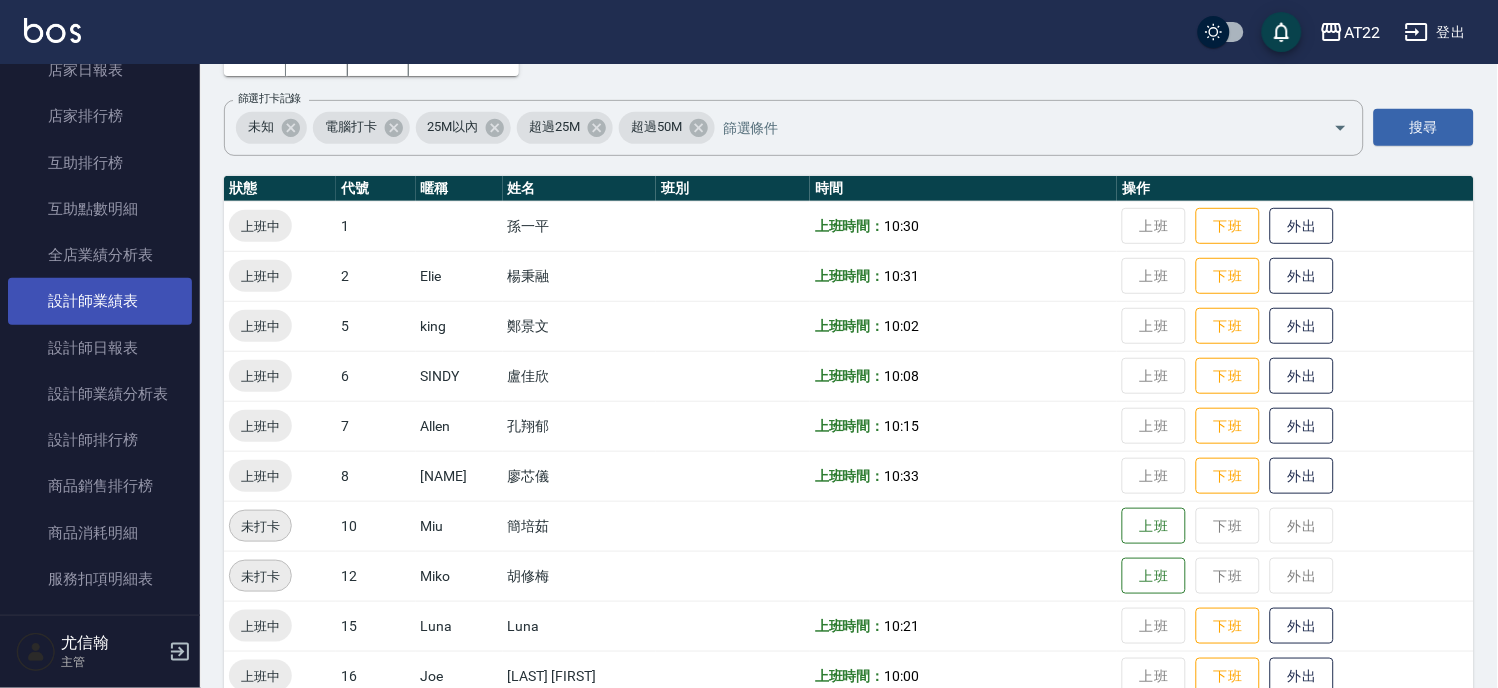 click on "設計師業績表" at bounding box center [100, 301] 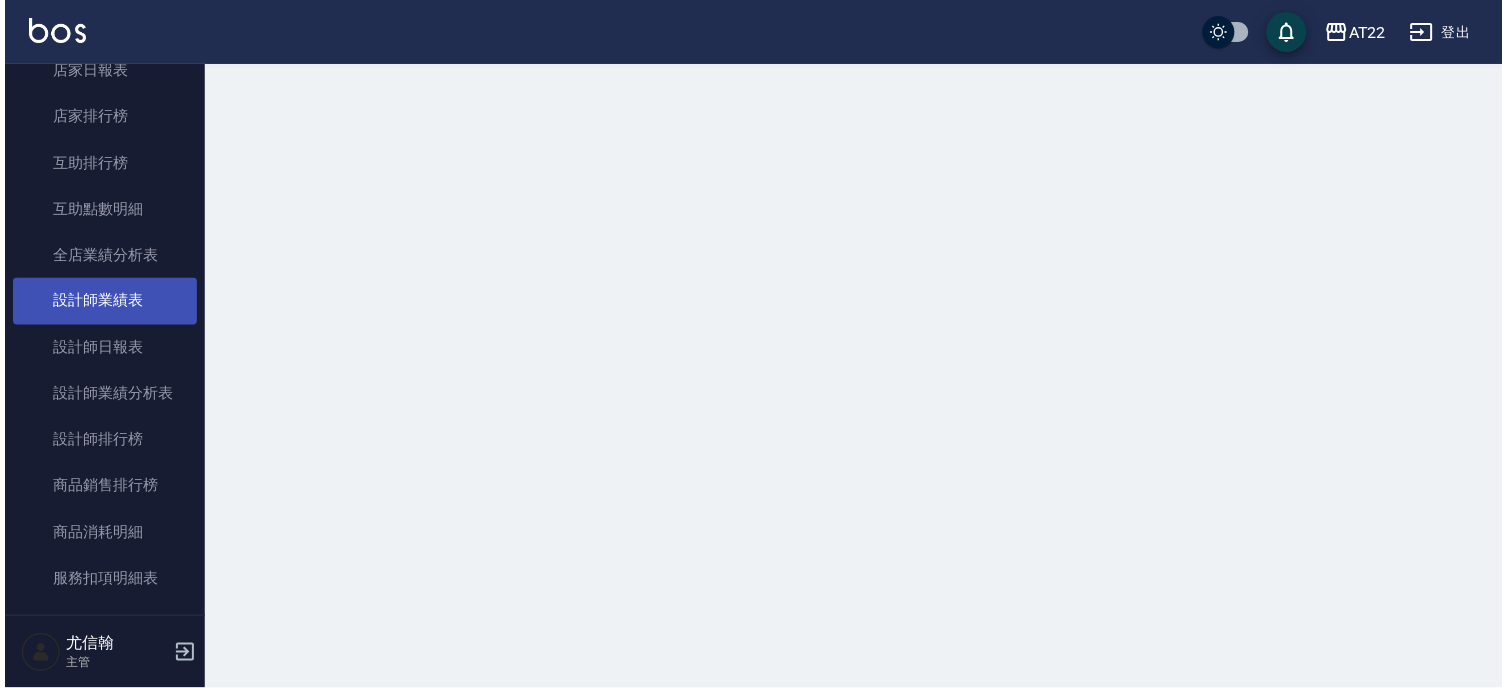scroll, scrollTop: 0, scrollLeft: 0, axis: both 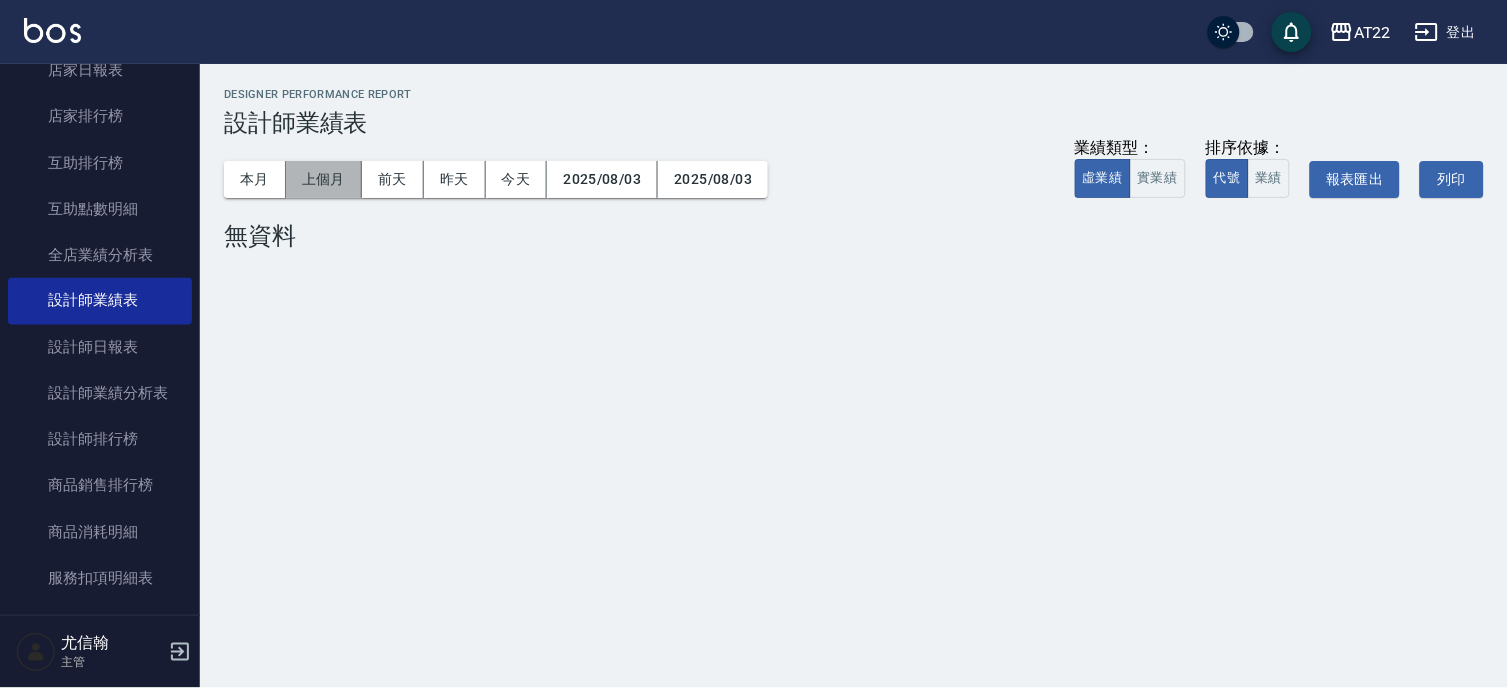 click on "上個月" at bounding box center (324, 179) 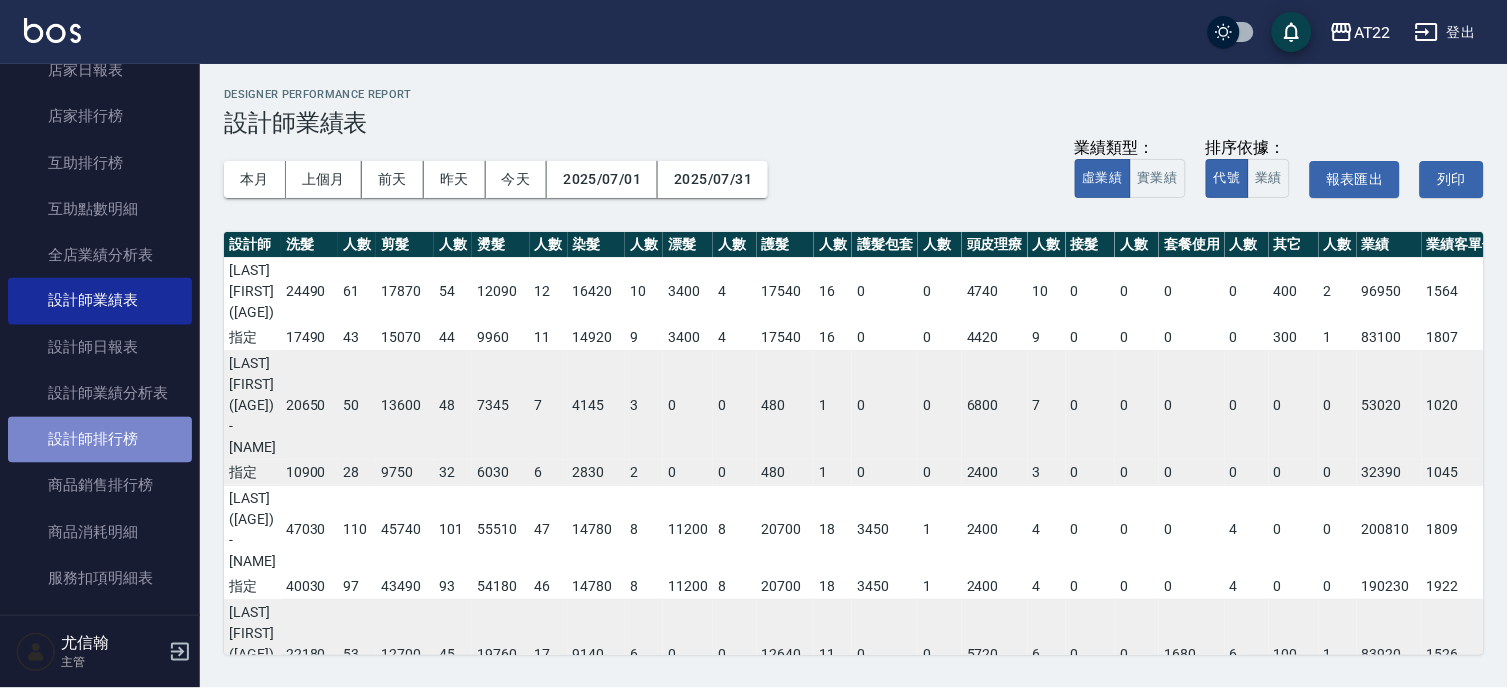 click on "設計師排行榜" at bounding box center [100, 440] 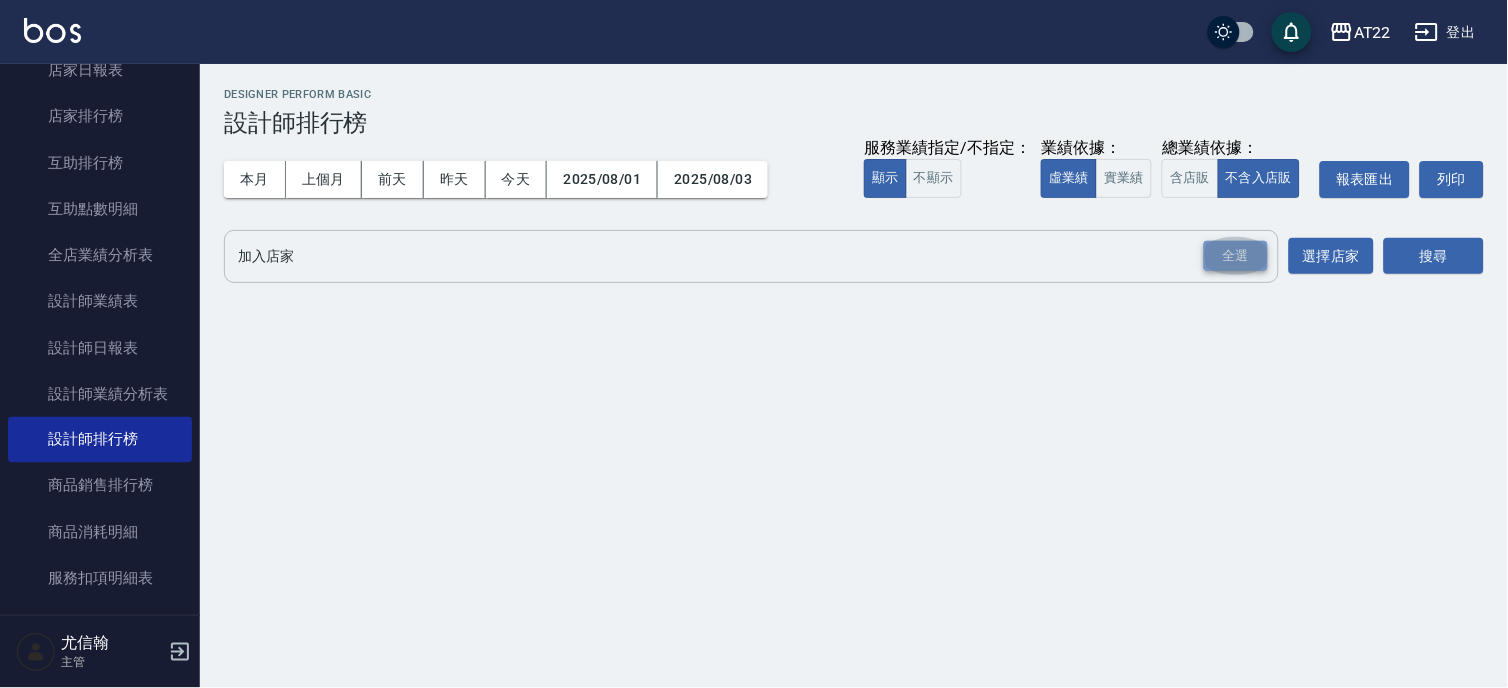 click on "全選" at bounding box center [1236, 256] 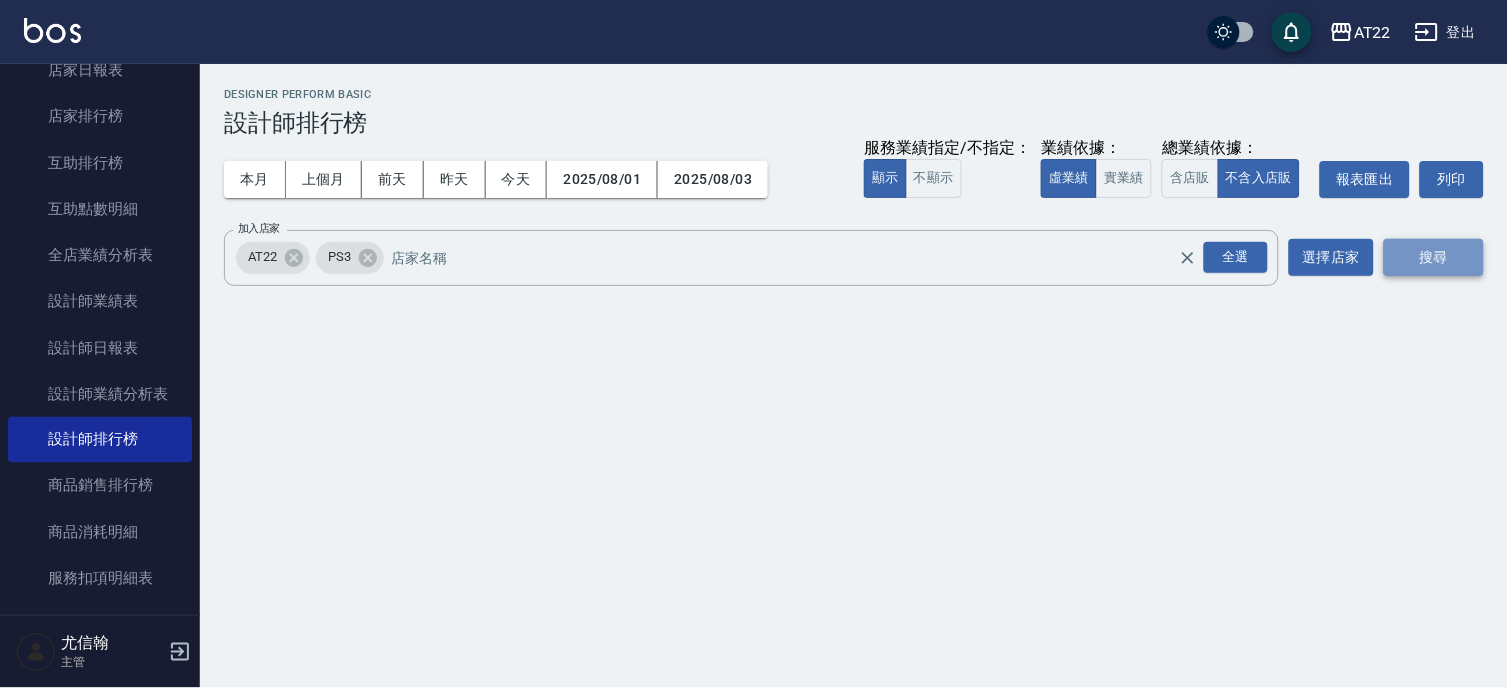 click on "搜尋" at bounding box center [1434, 257] 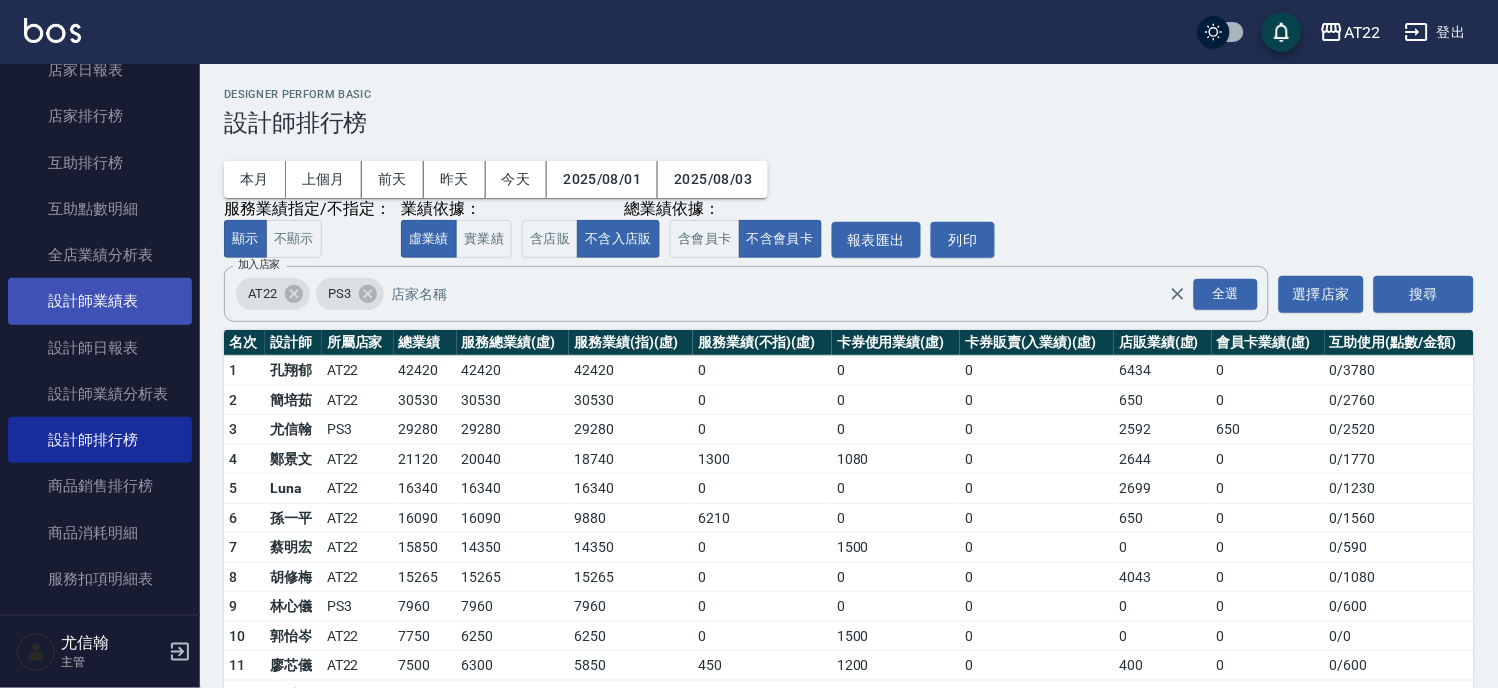 click on "設計師業績表" at bounding box center [100, 301] 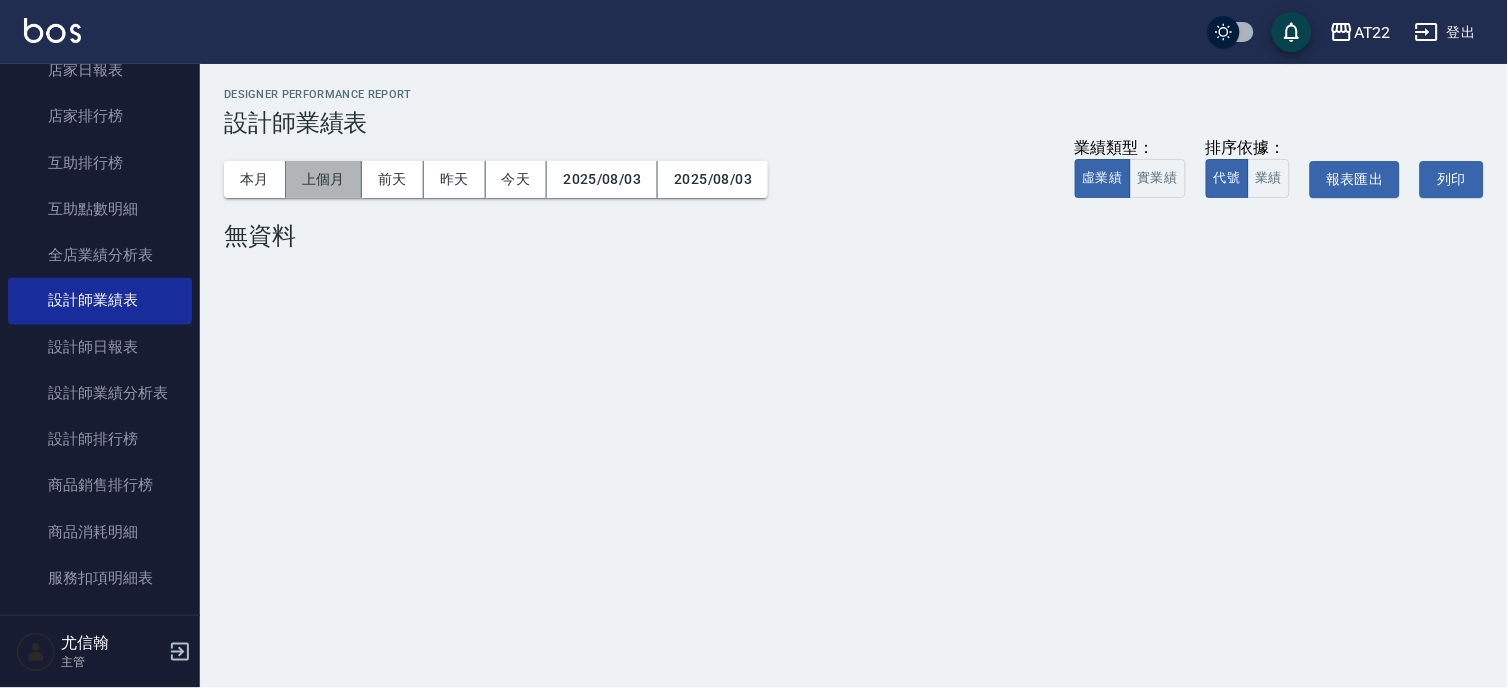 click on "上個月" at bounding box center [324, 179] 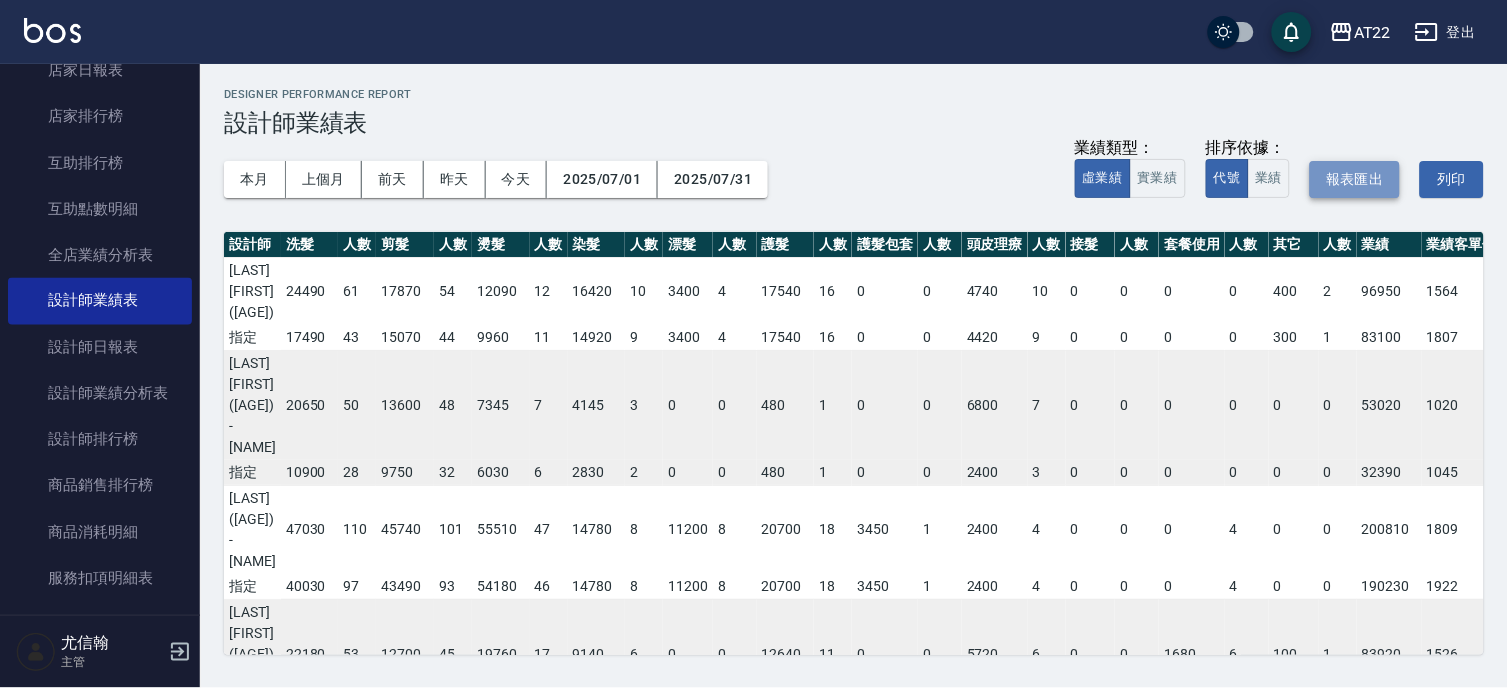 click on "報表匯出" at bounding box center [1355, 179] 